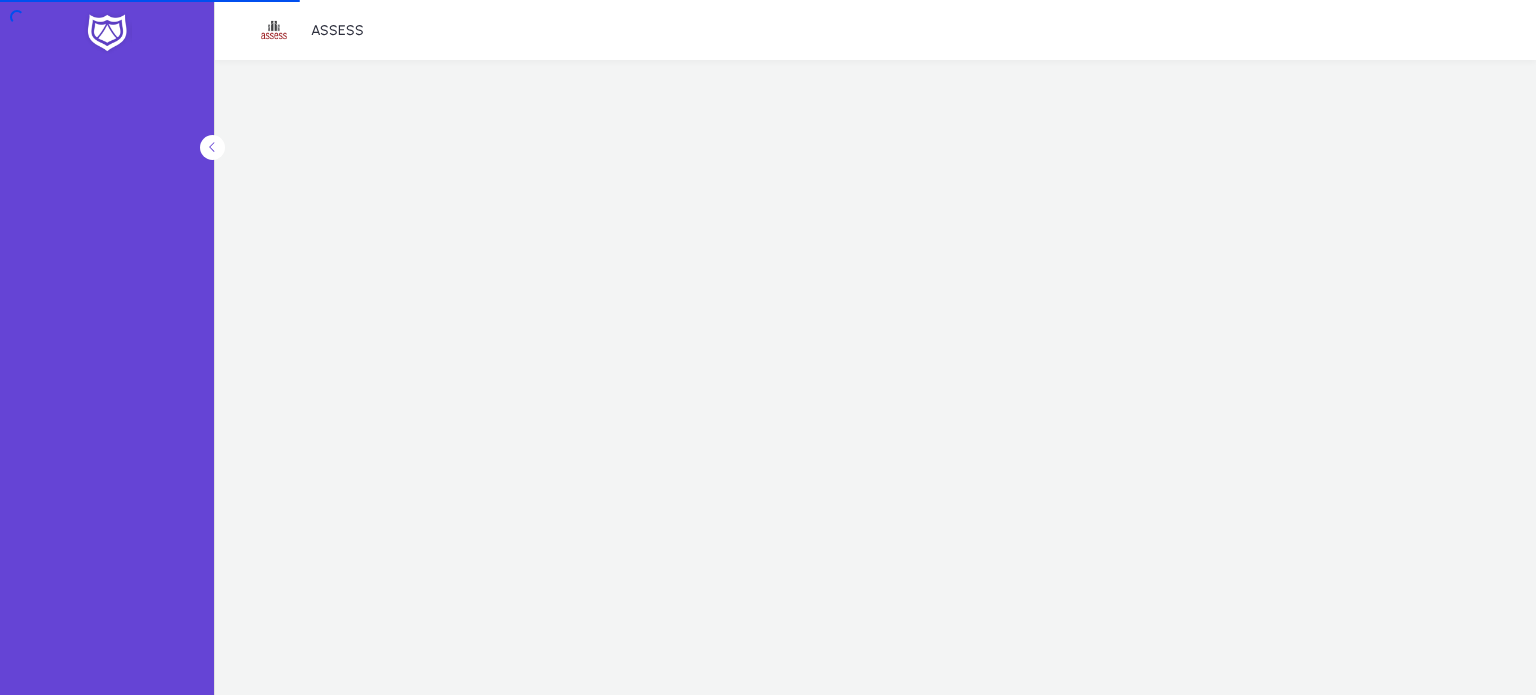 scroll, scrollTop: 0, scrollLeft: 0, axis: both 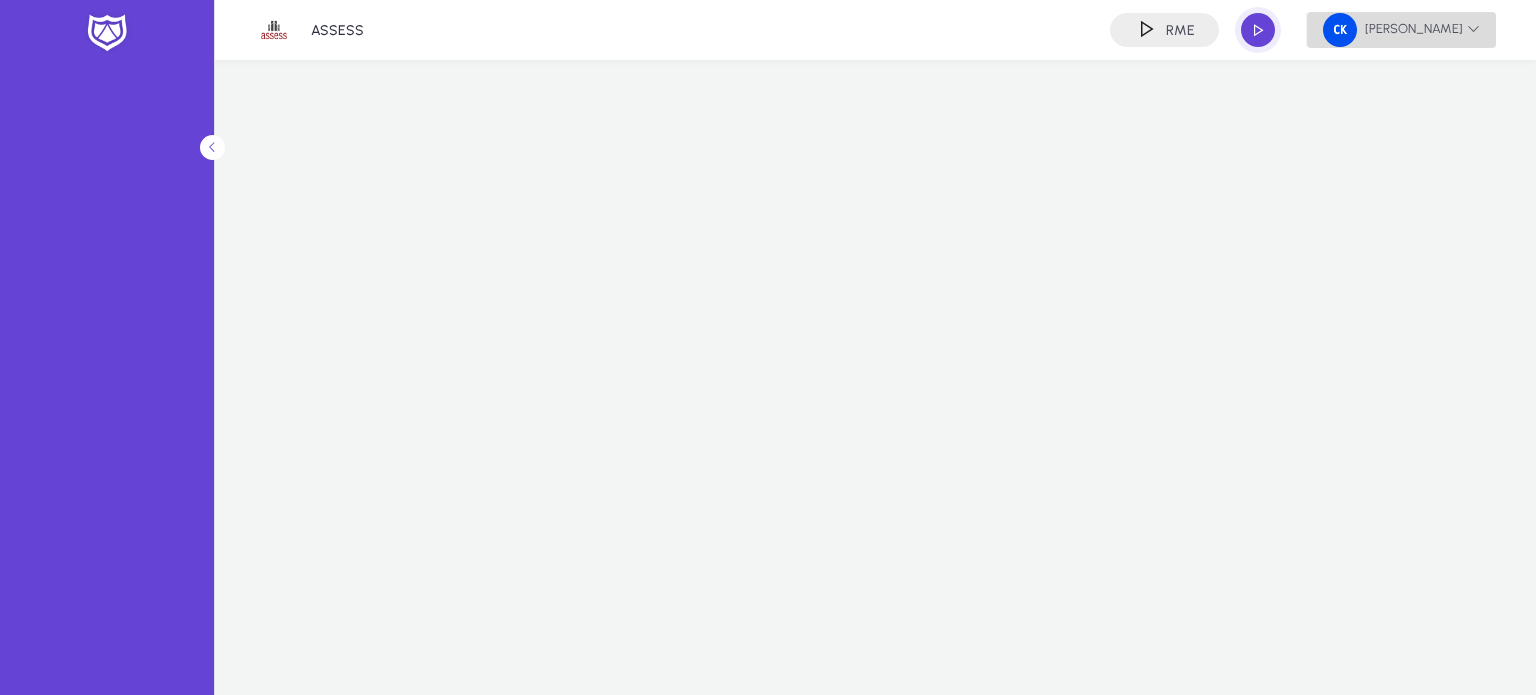 click on "[PERSON_NAME]" 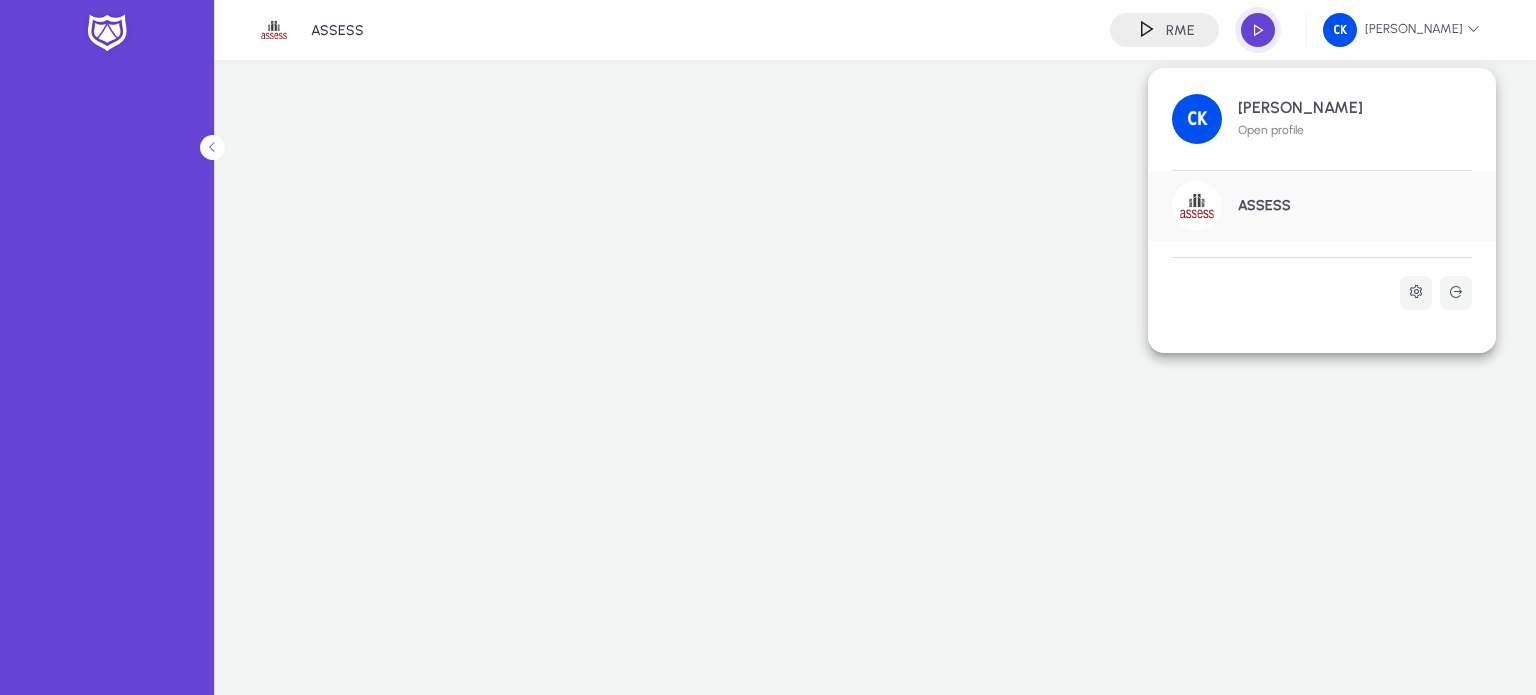 click at bounding box center [768, 347] 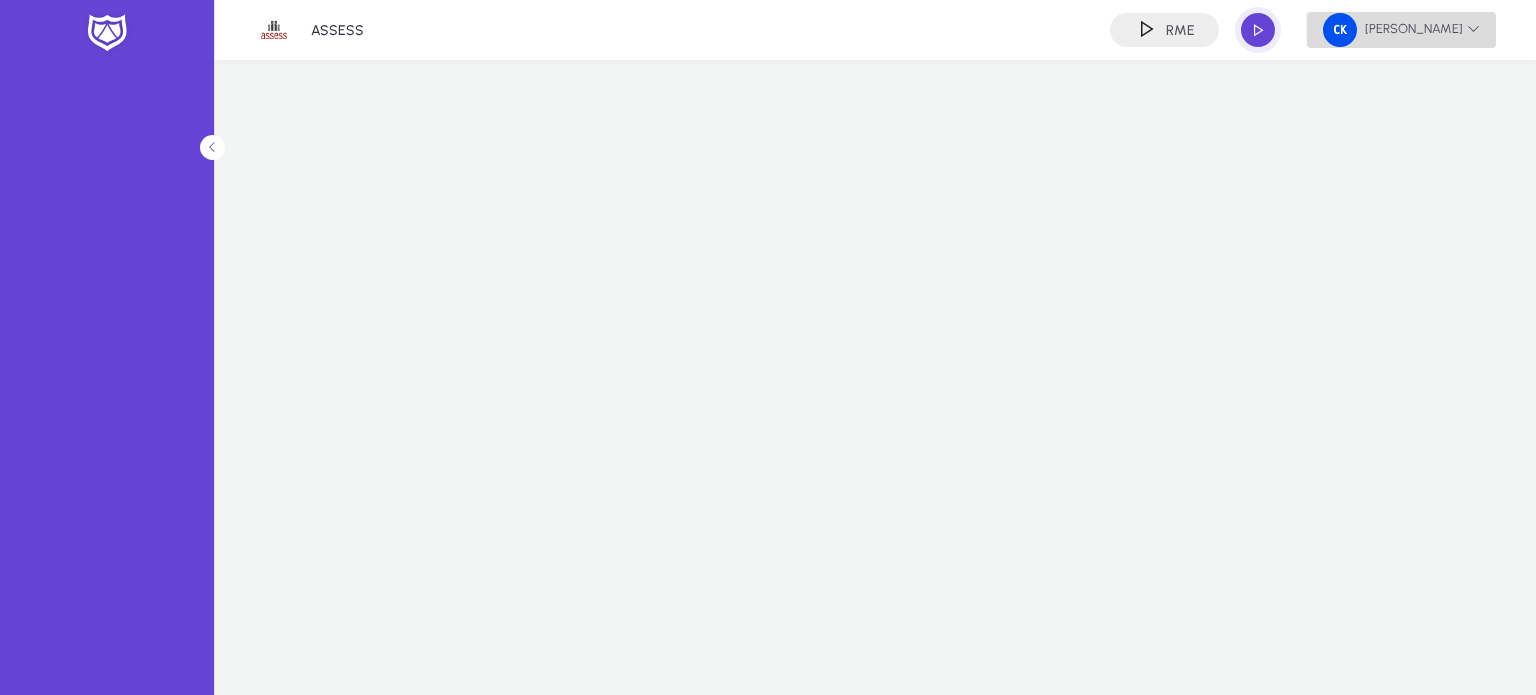 click 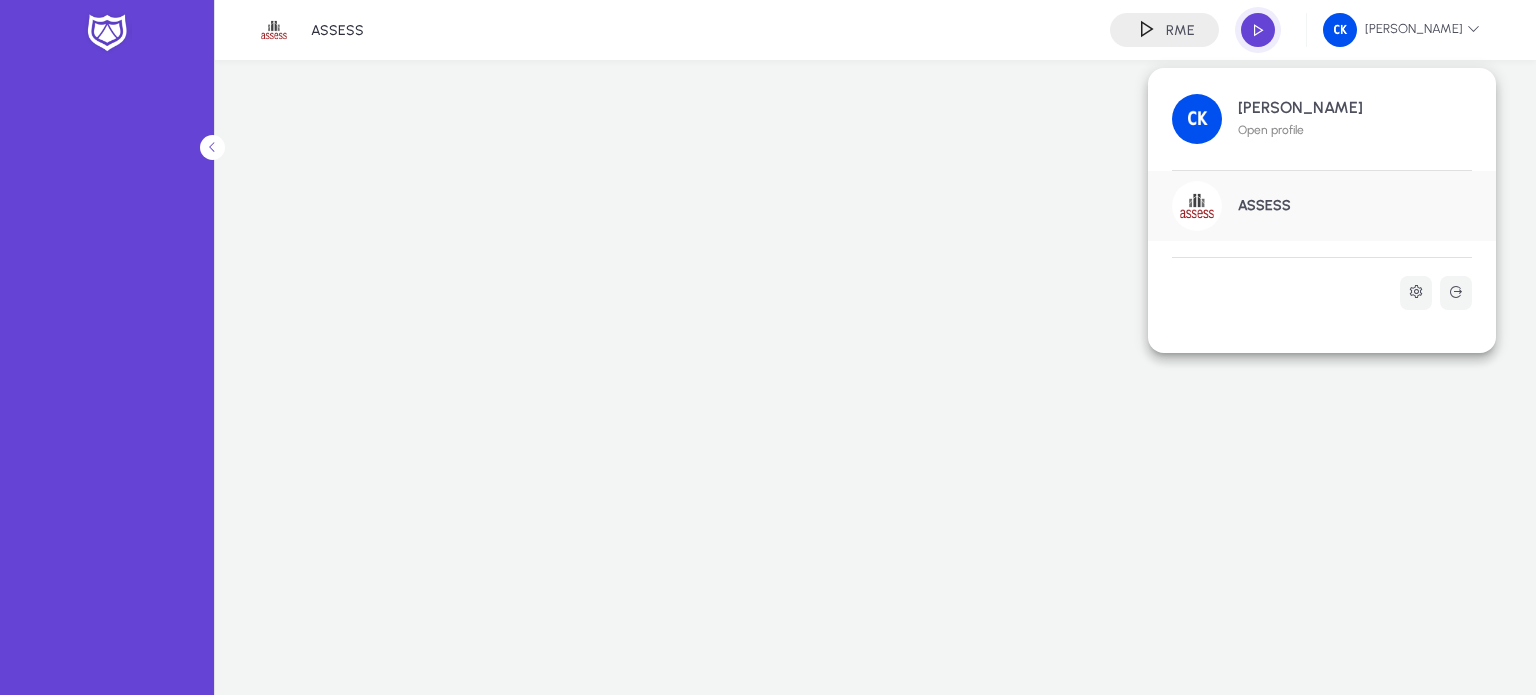 click on "Open profile" at bounding box center (1300, 130) 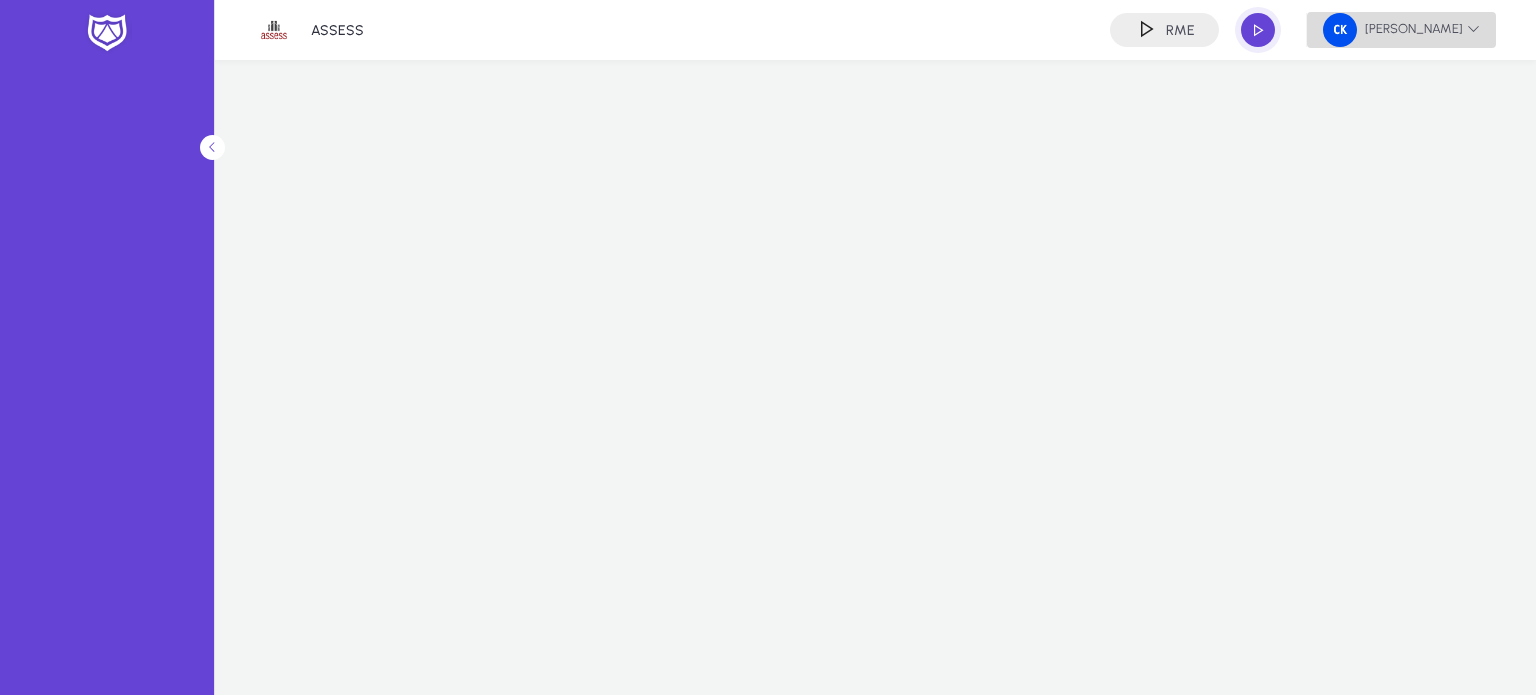 click on "[PERSON_NAME]" 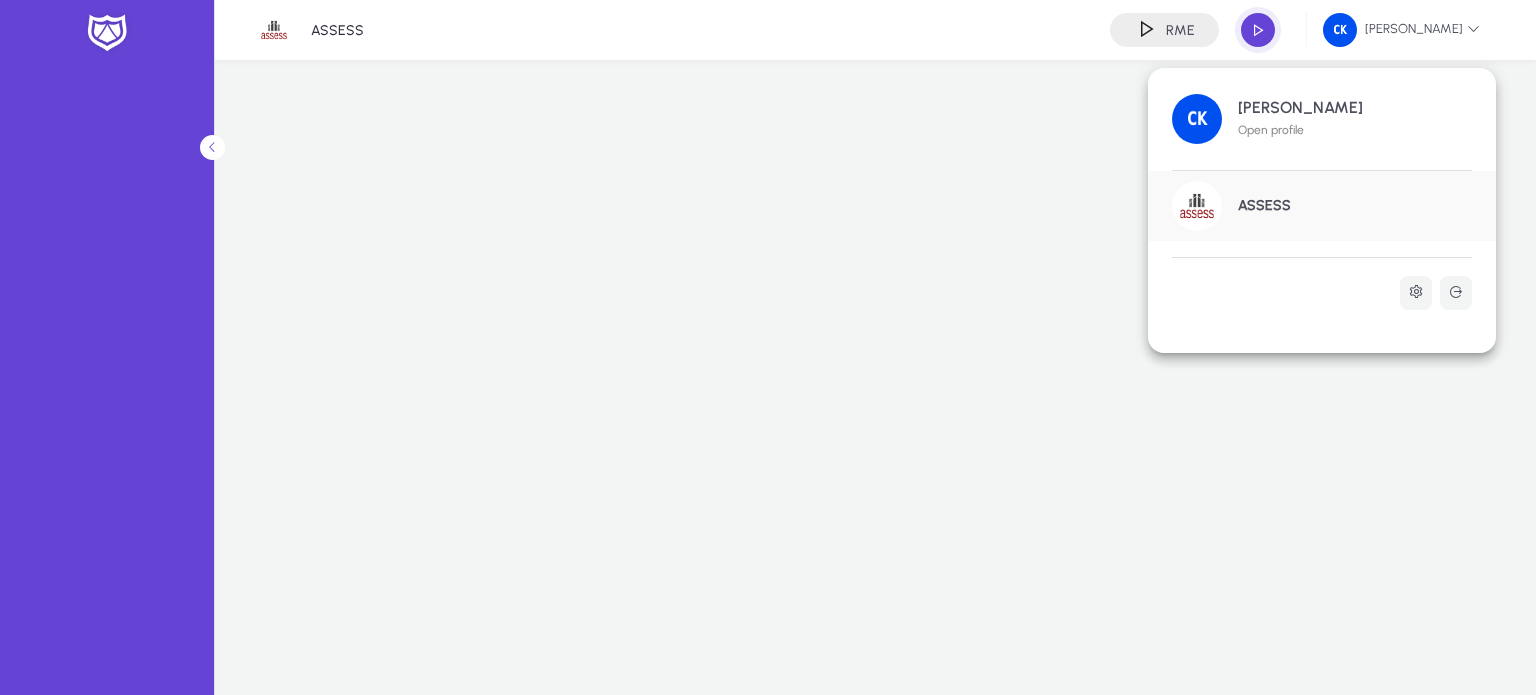 click on "[PERSON_NAME]" at bounding box center [1300, 108] 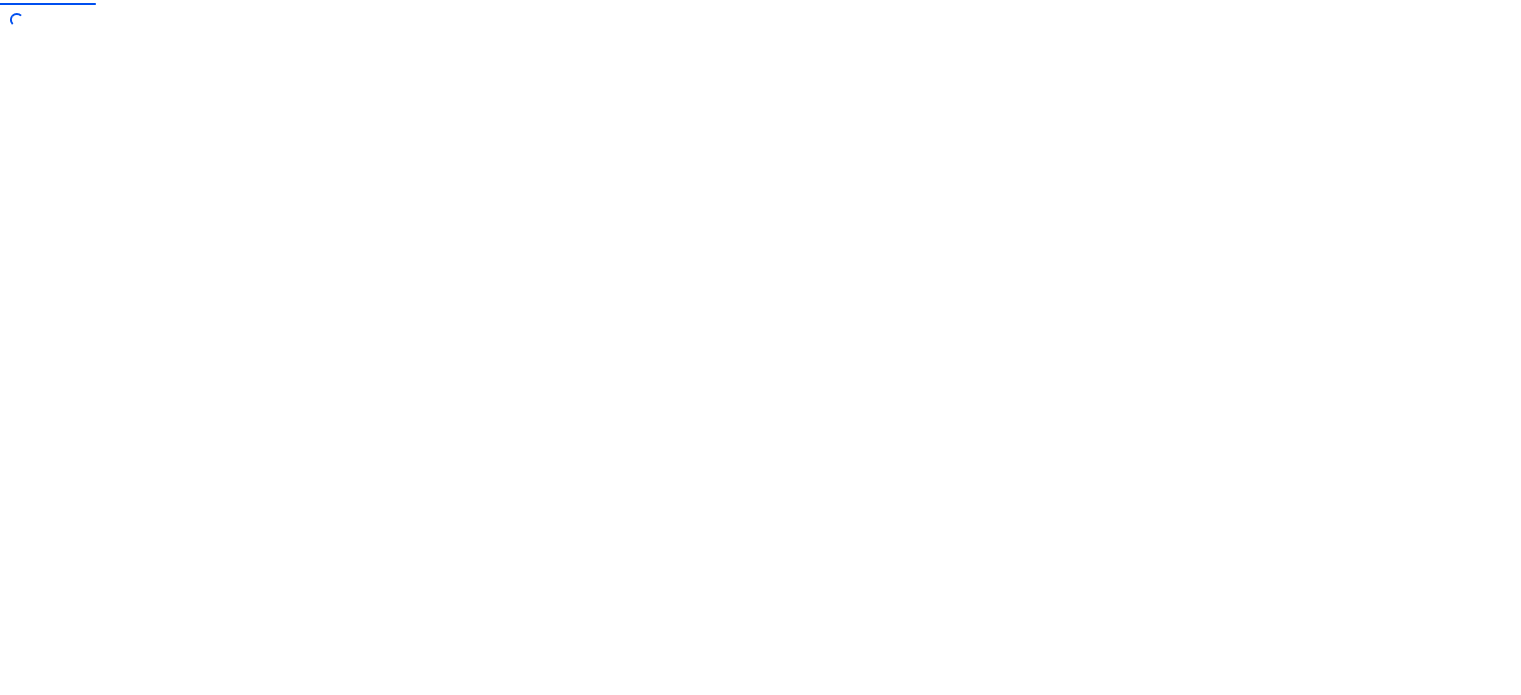 scroll, scrollTop: 0, scrollLeft: 0, axis: both 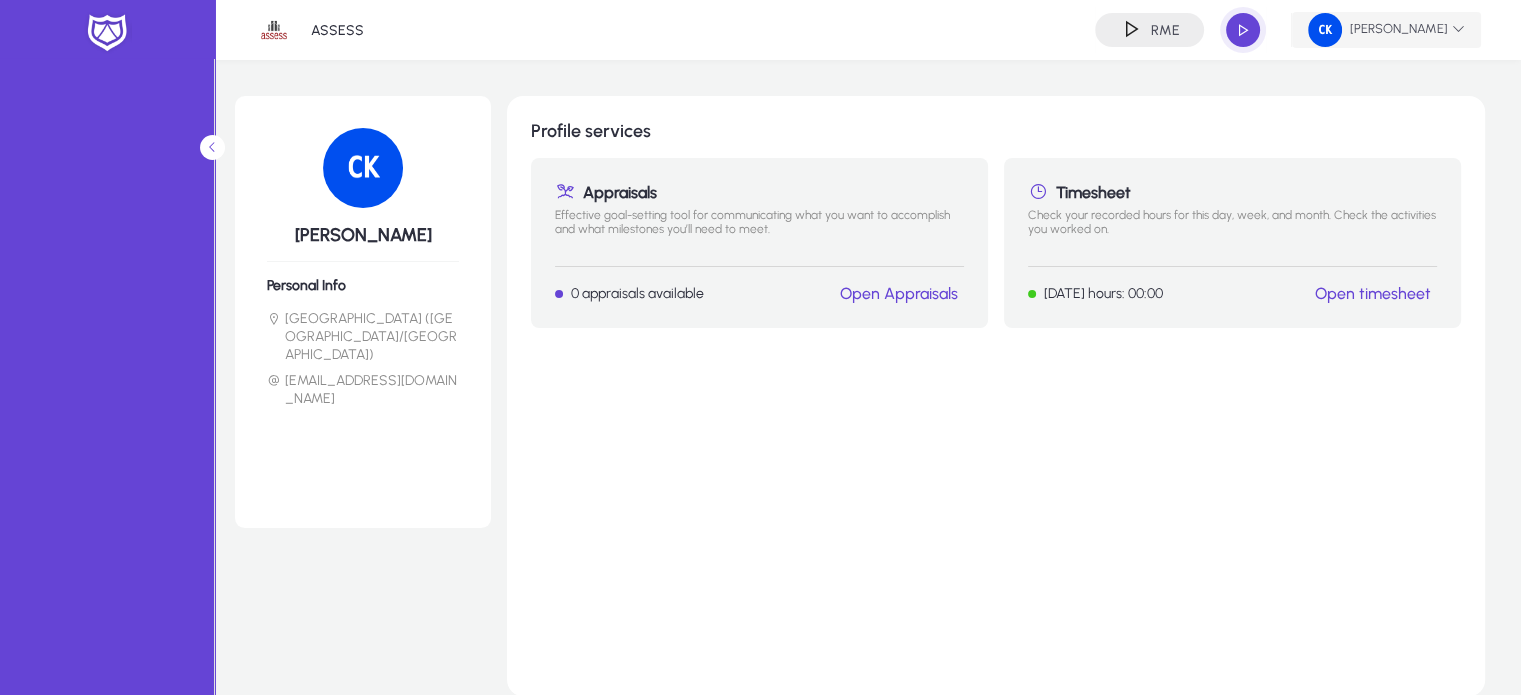 click on "[PERSON_NAME]" 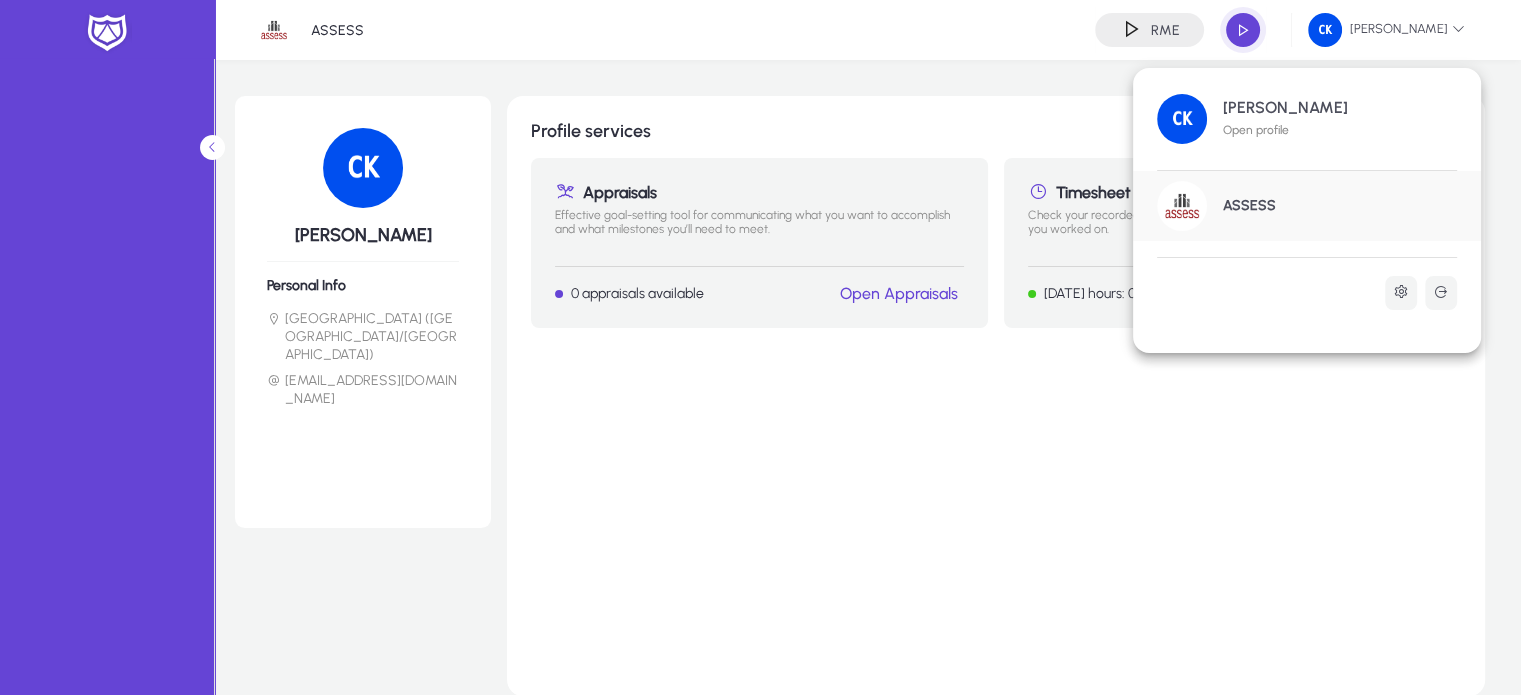 click on "Open profile" at bounding box center (1285, 130) 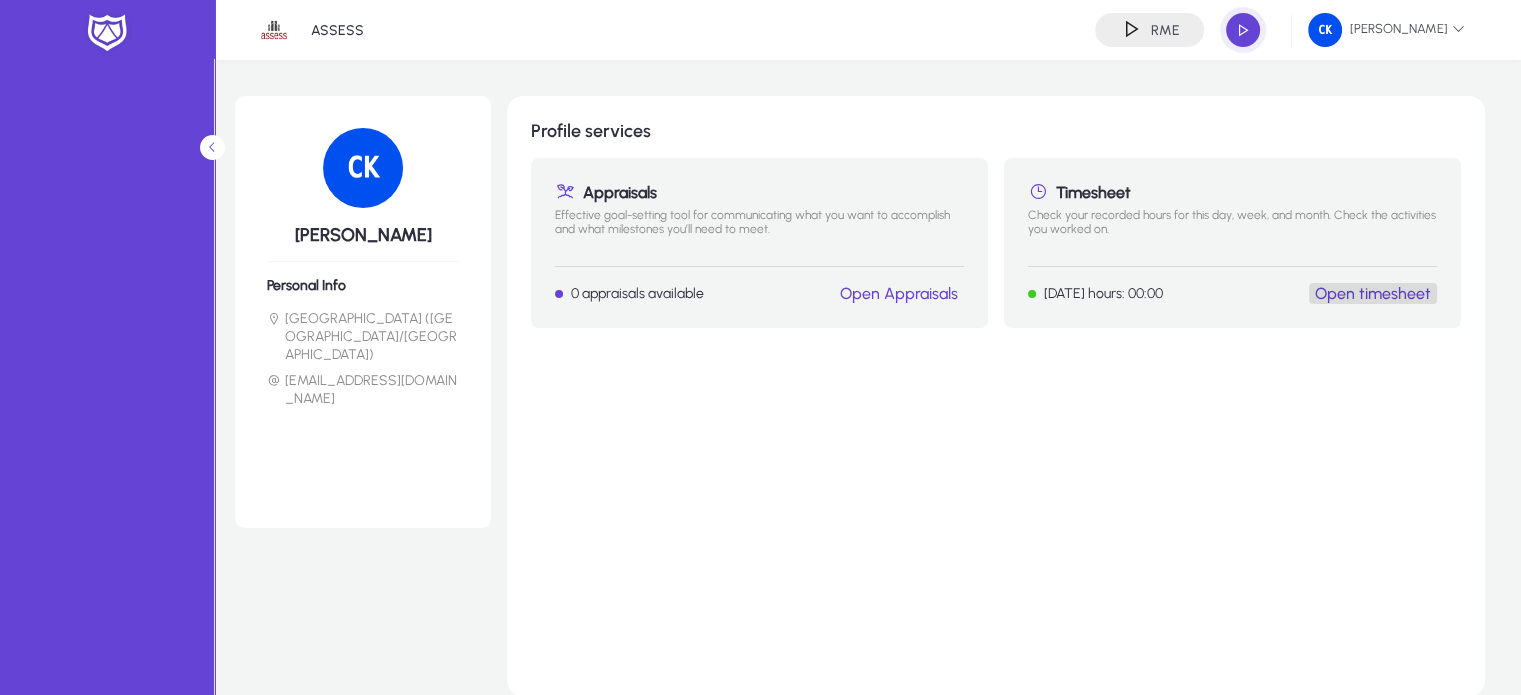 click on "Open timesheet" 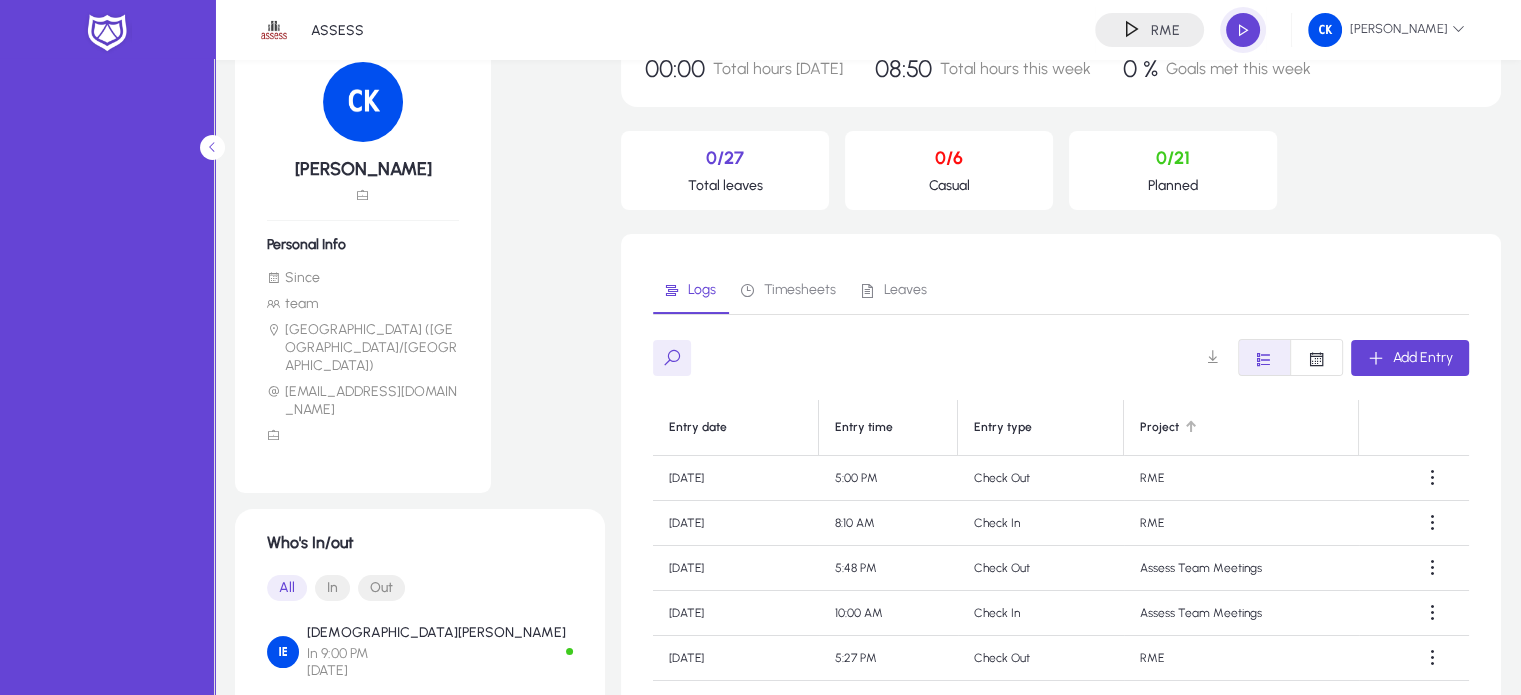 scroll, scrollTop: 0, scrollLeft: 0, axis: both 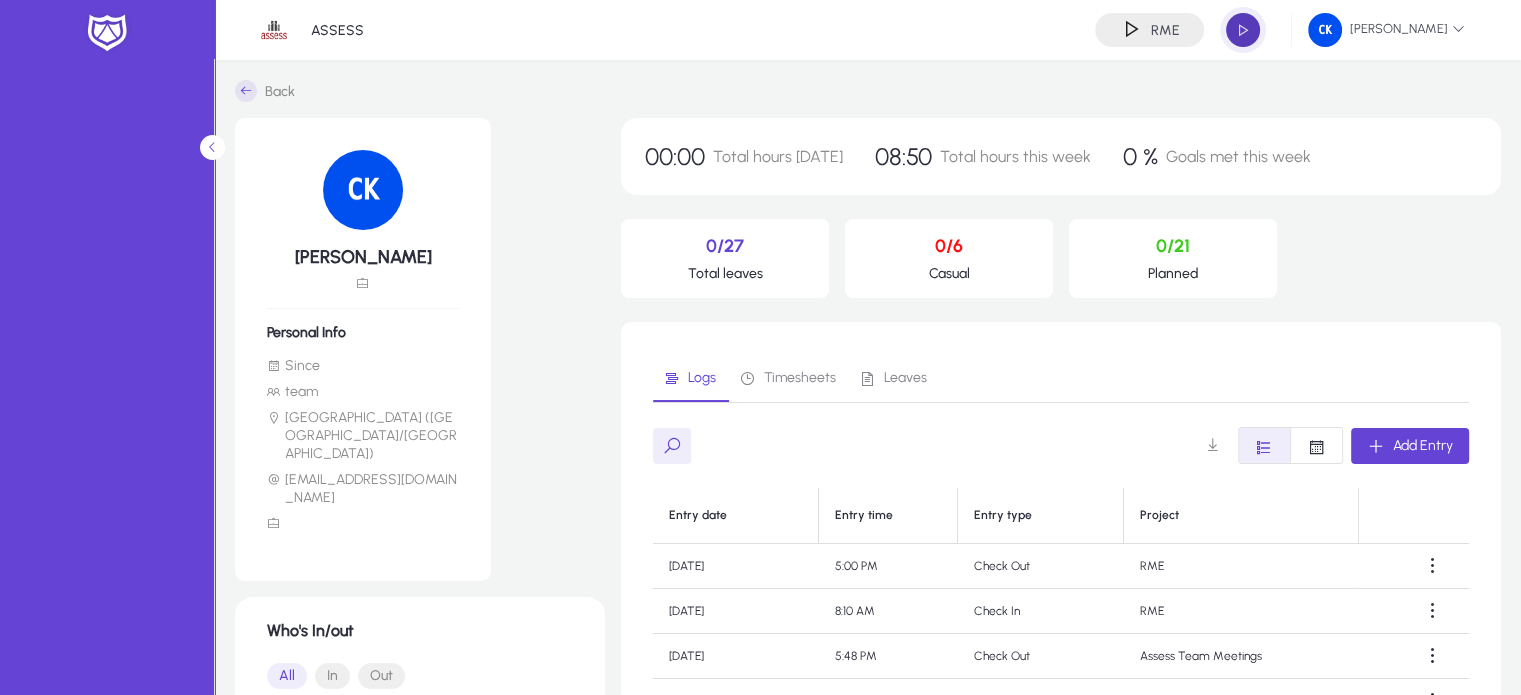click 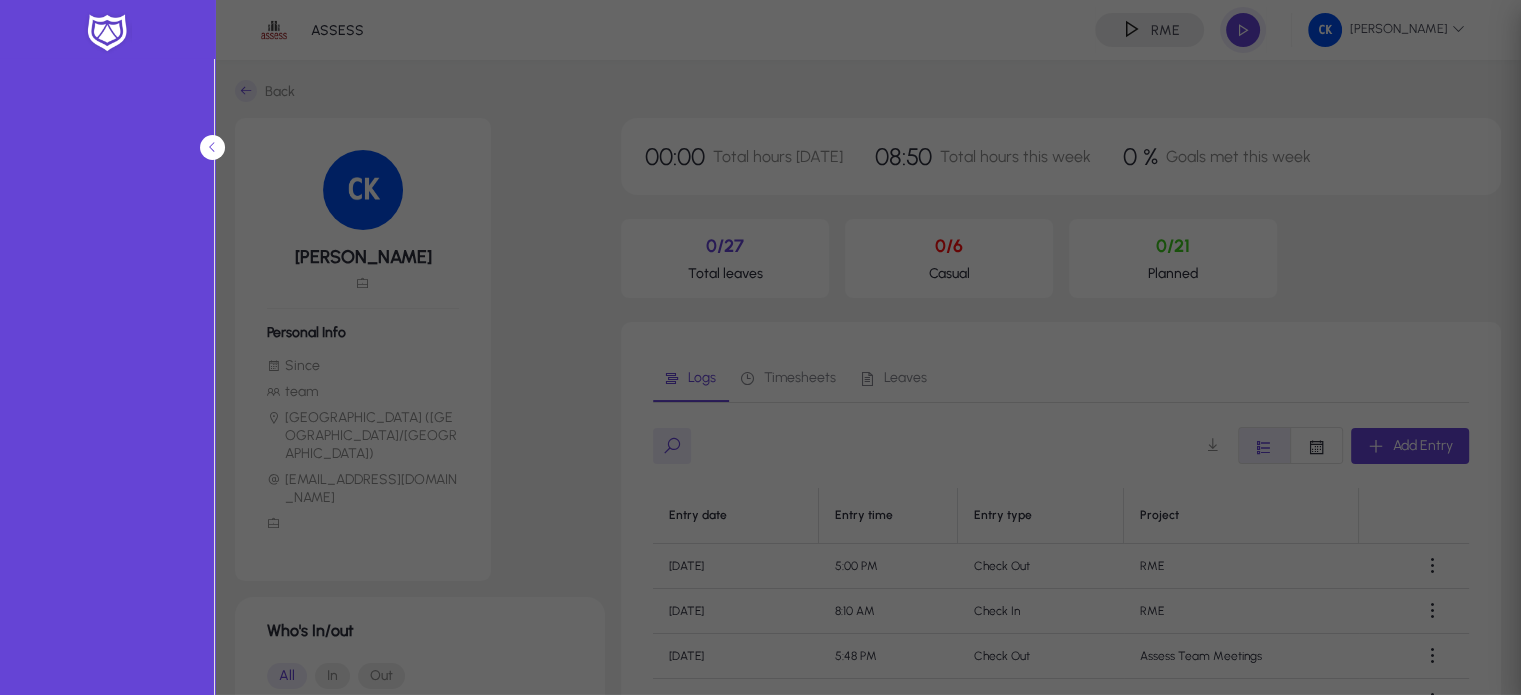 type on "*****" 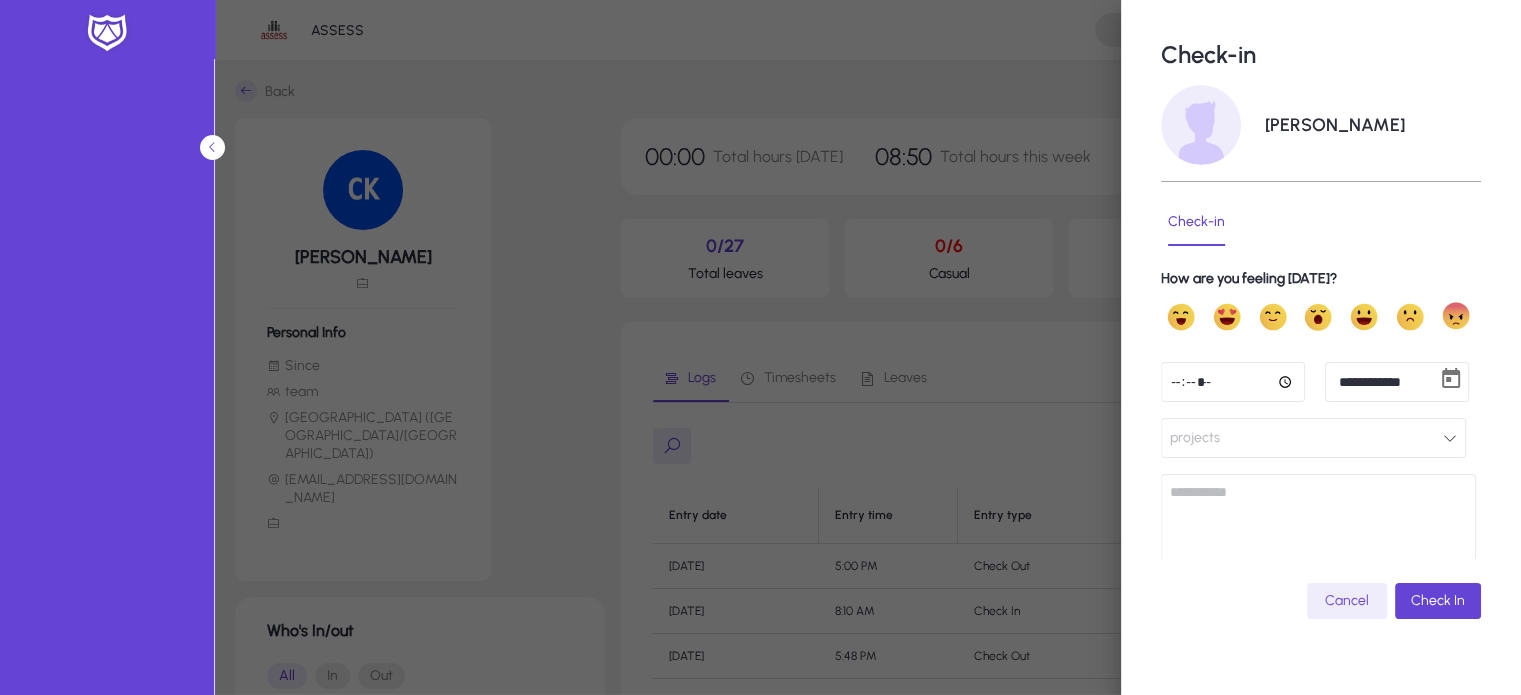 click on "*****" at bounding box center [1233, 382] 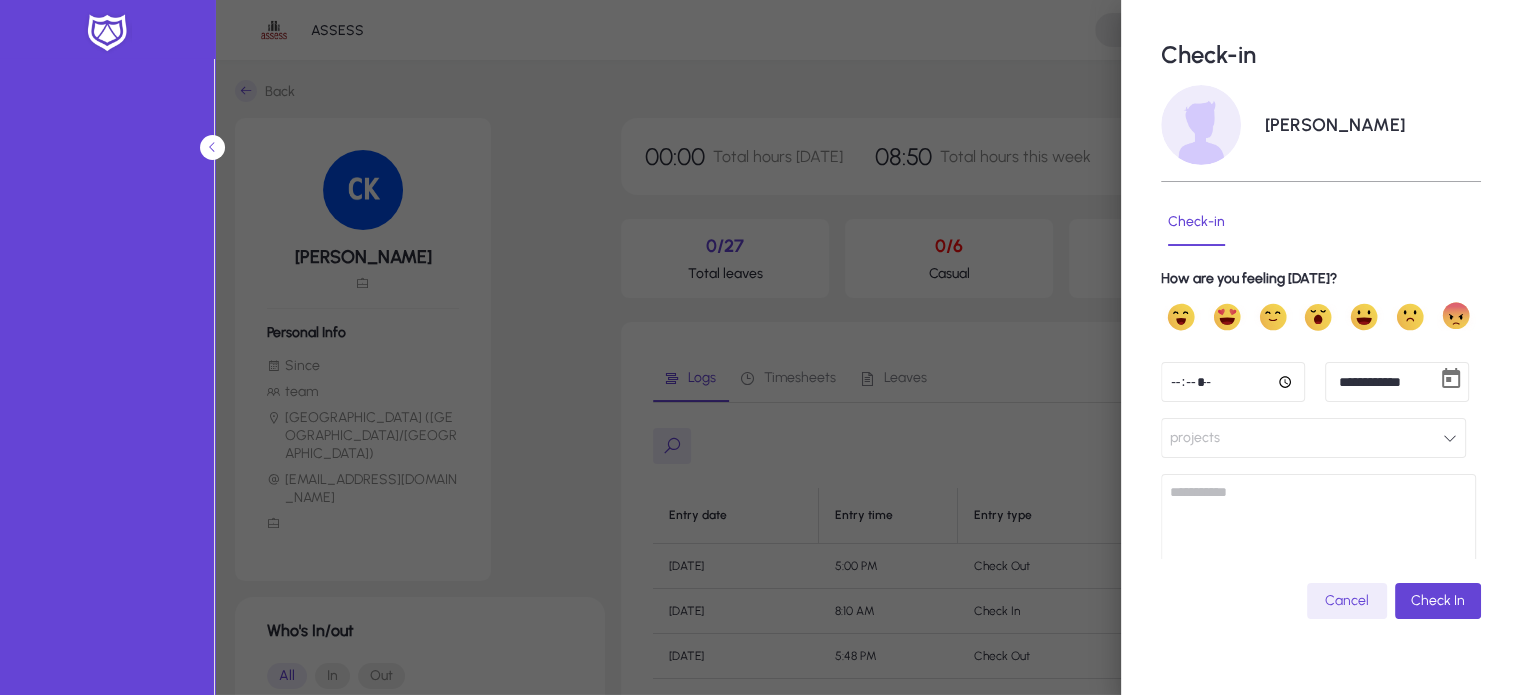 type on "*****" 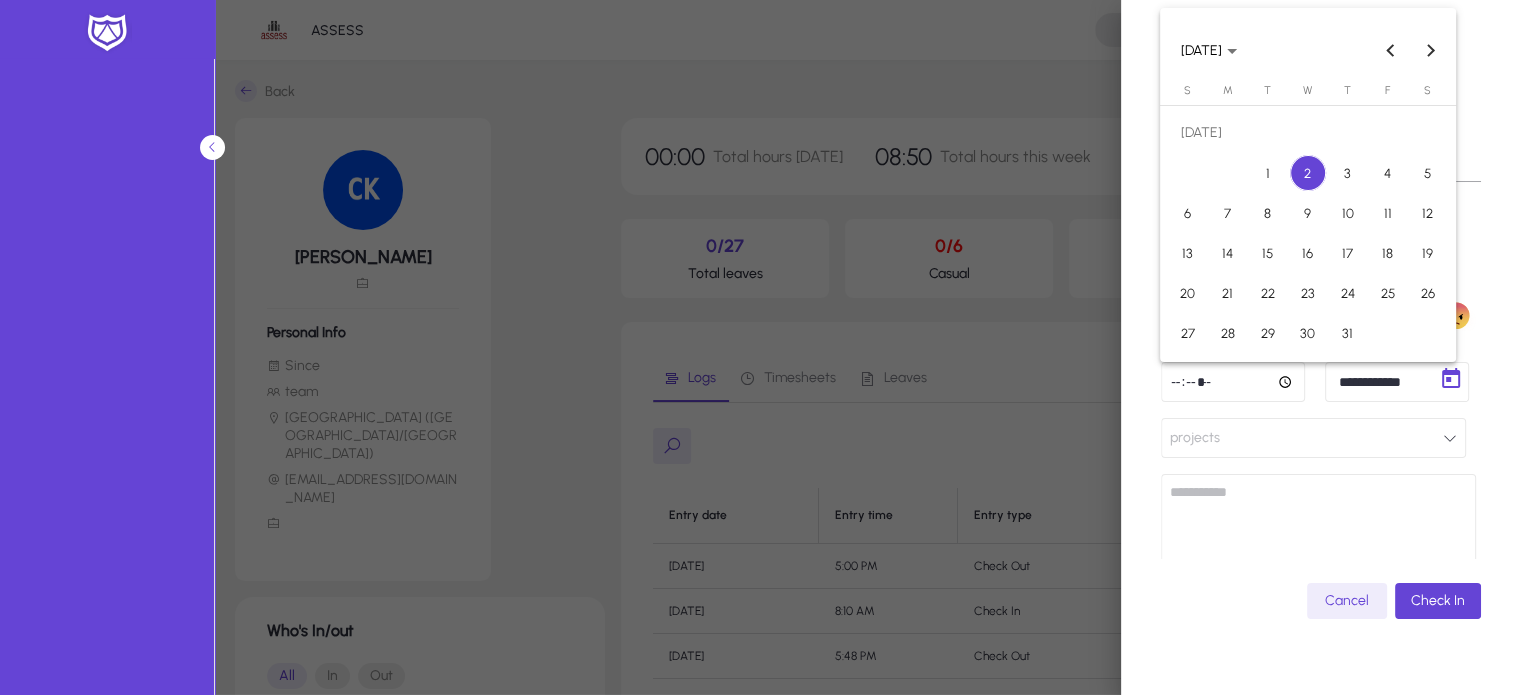 click on "**********" at bounding box center [760, 347] 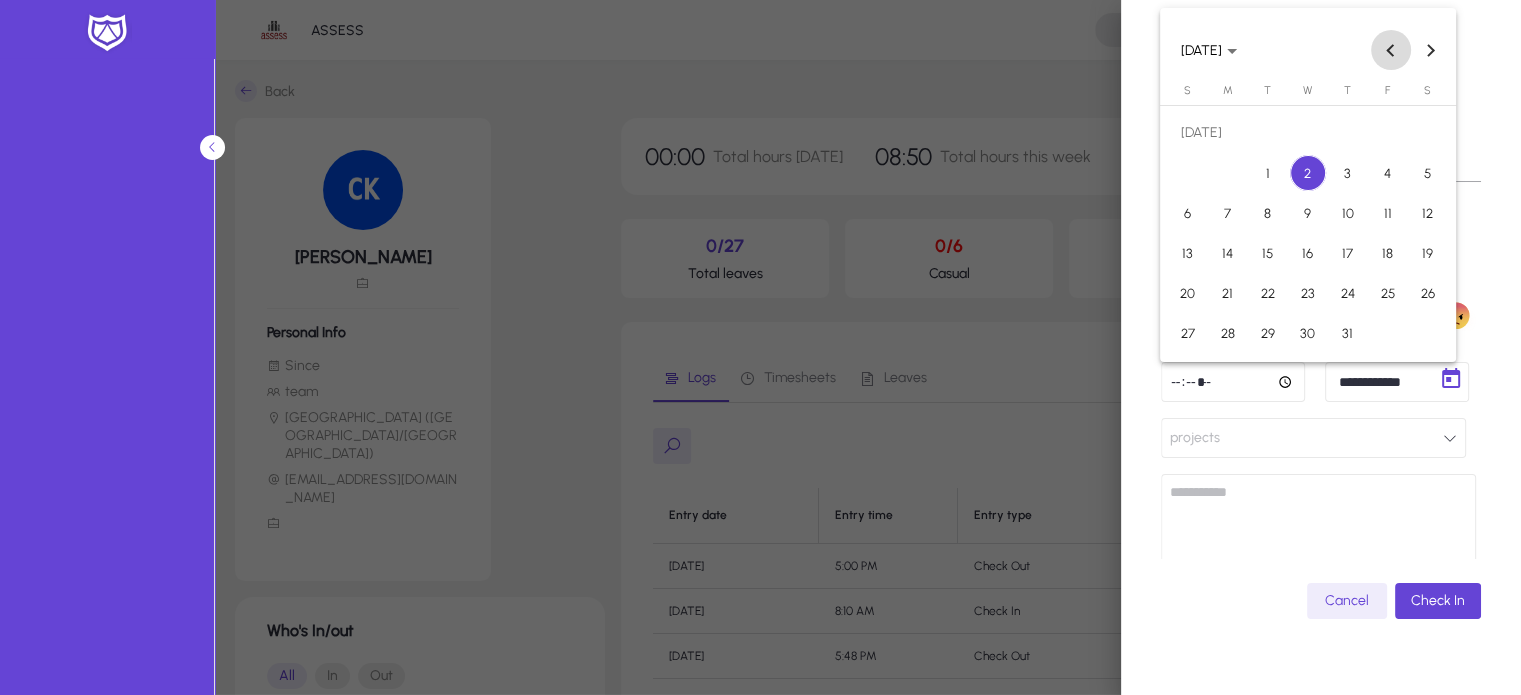 click at bounding box center (1391, 50) 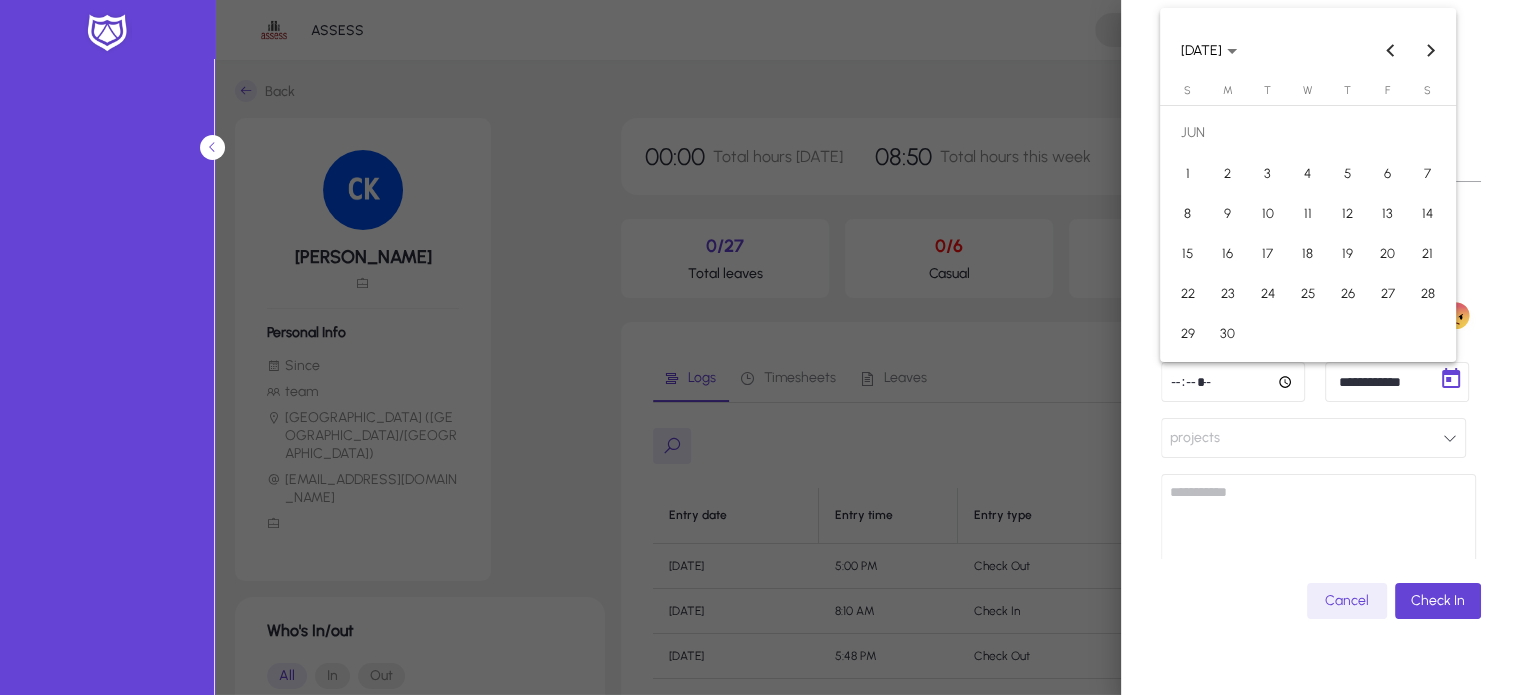 click on "30" at bounding box center [1228, 333] 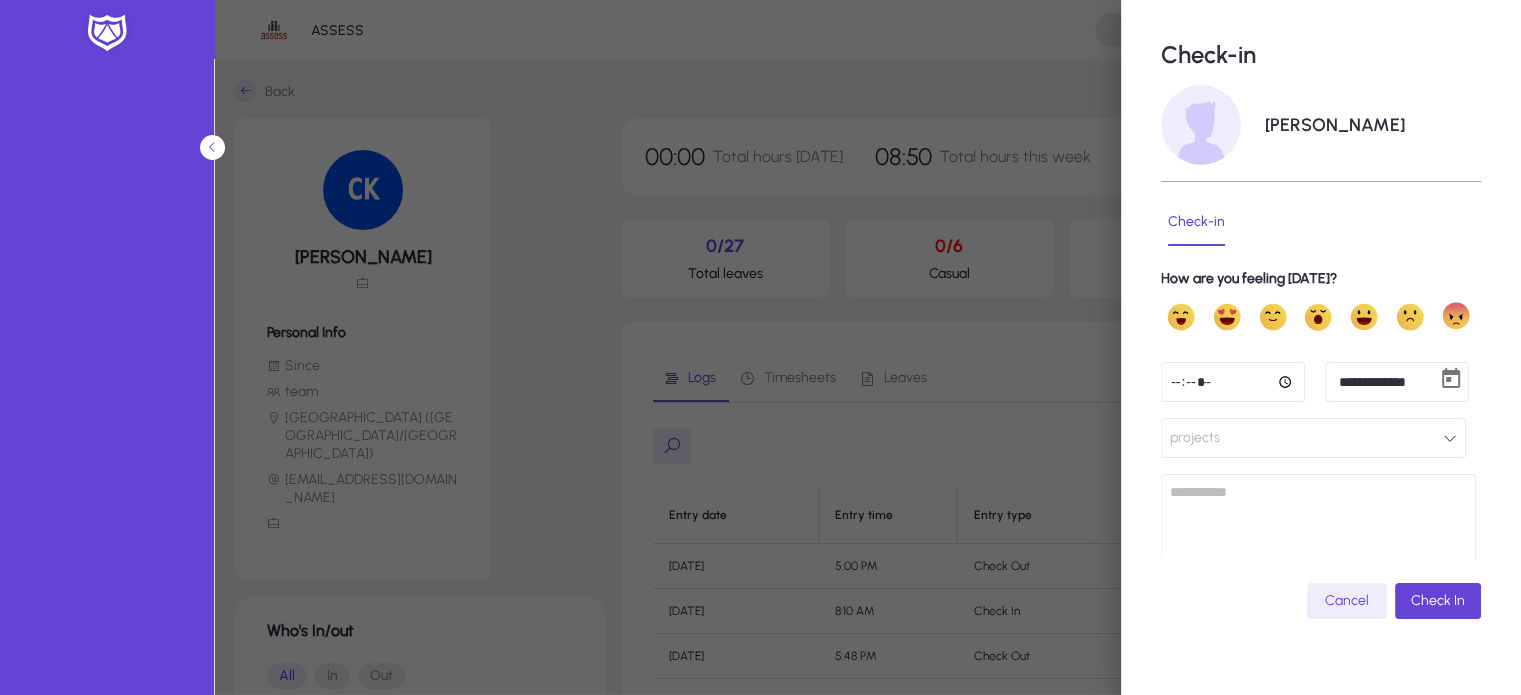 click on "projects" at bounding box center (1195, 438) 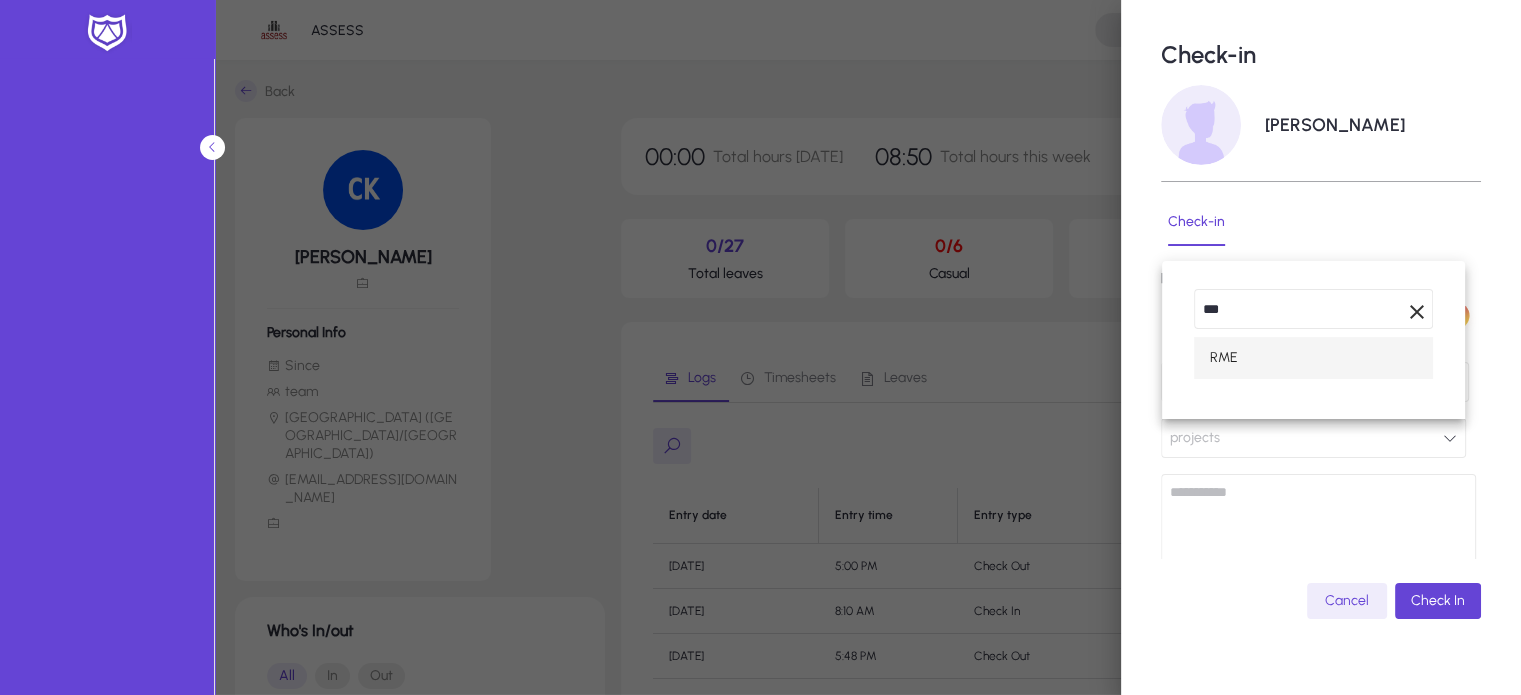 type on "***" 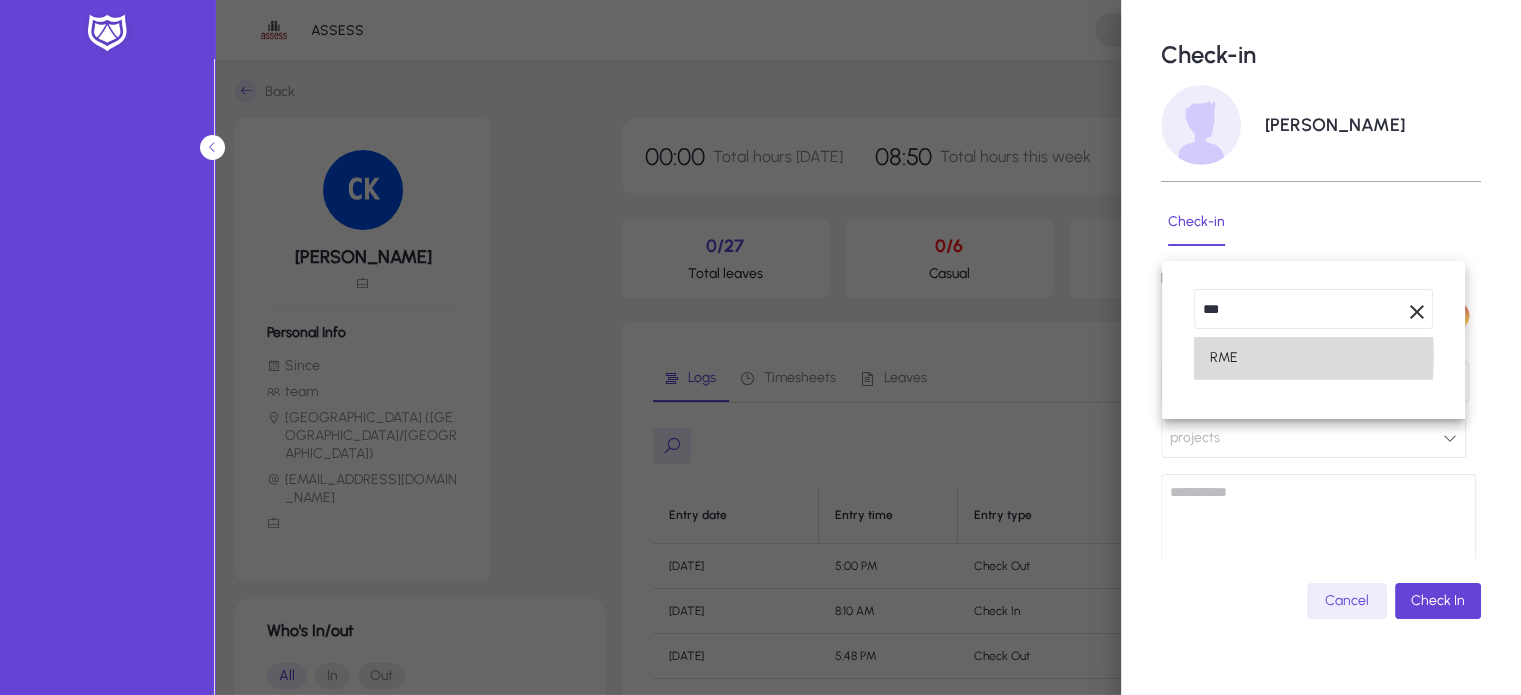 click on "RME" at bounding box center [1224, 358] 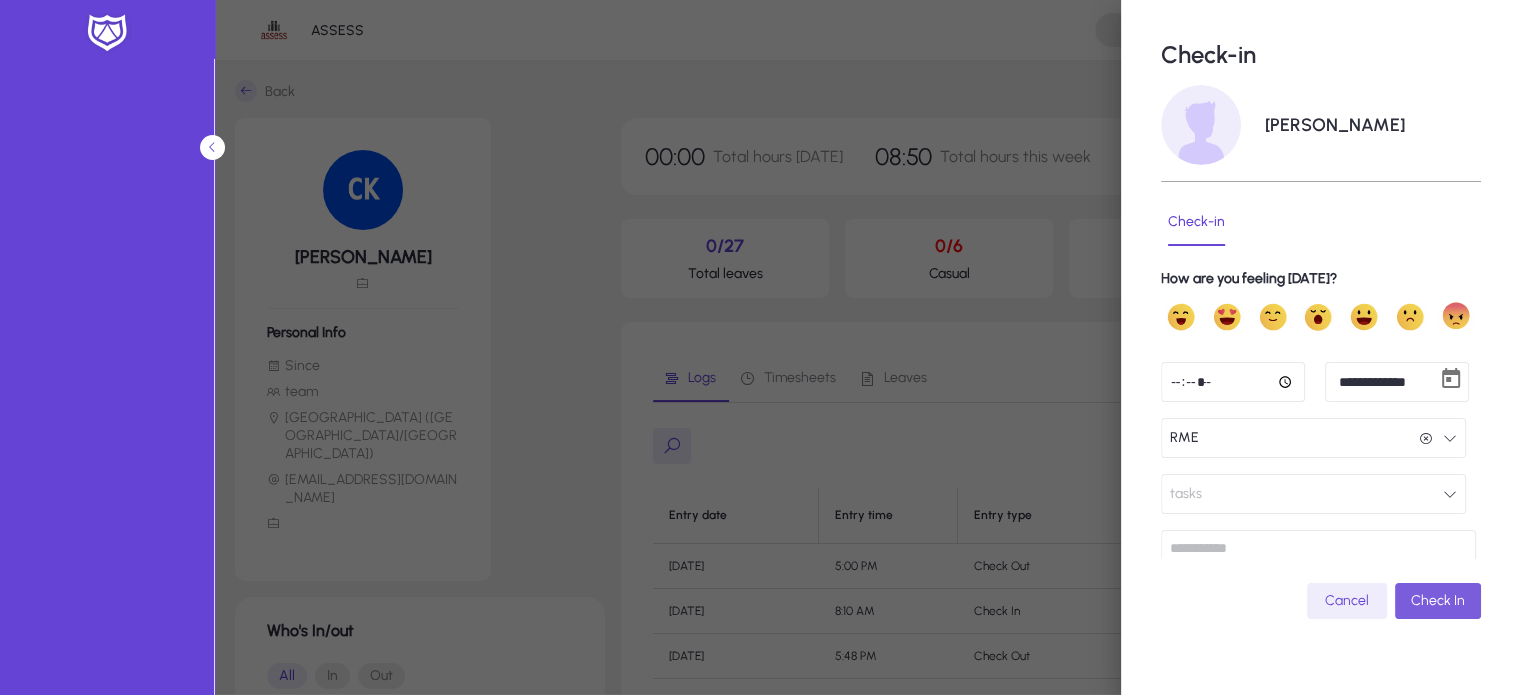 click on "Check In" at bounding box center [1438, 600] 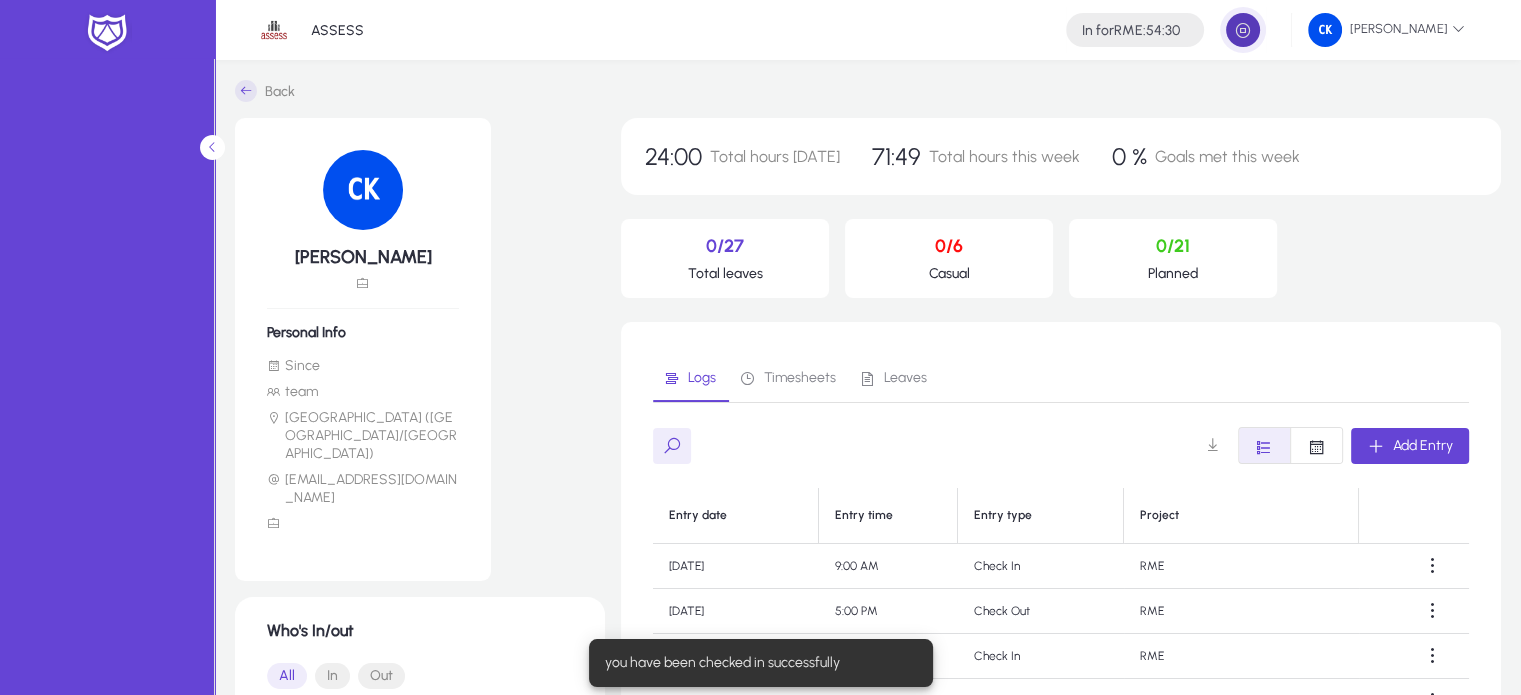 click 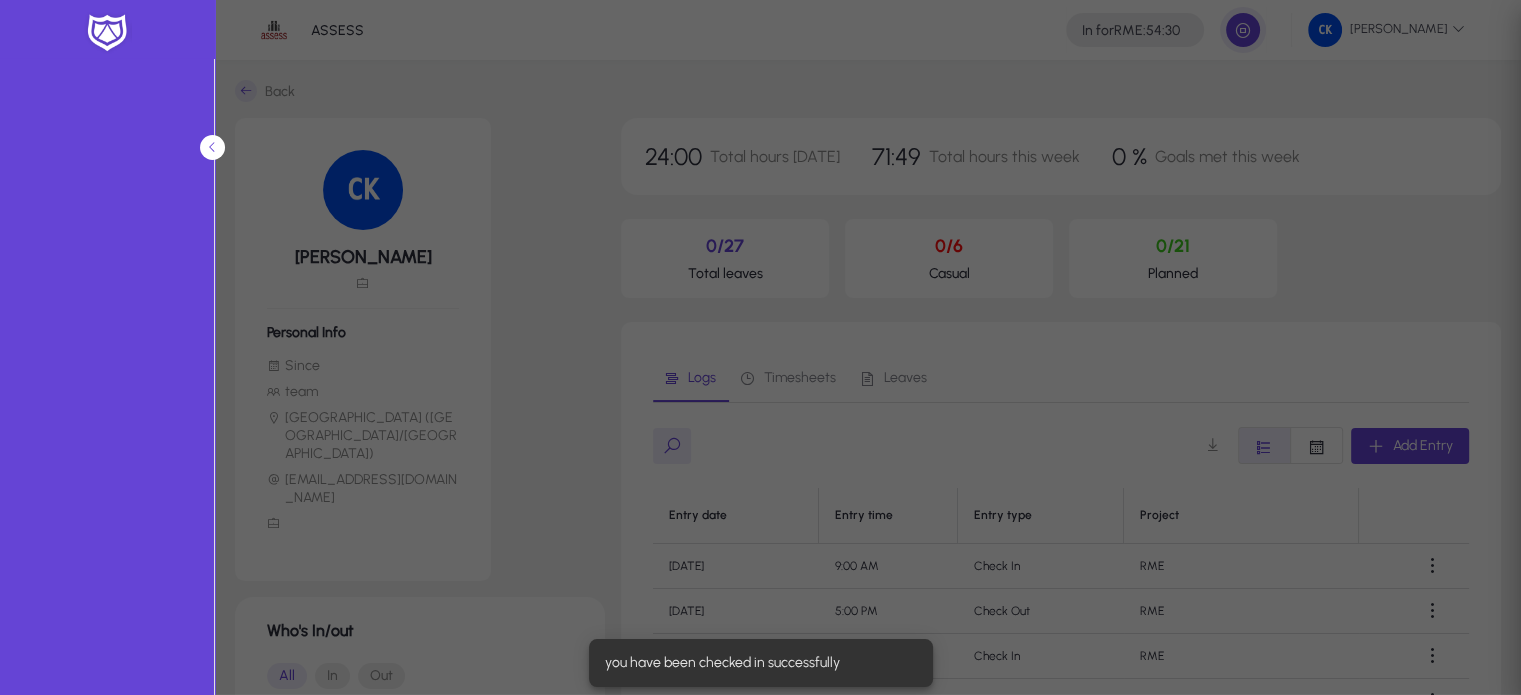 type on "*****" 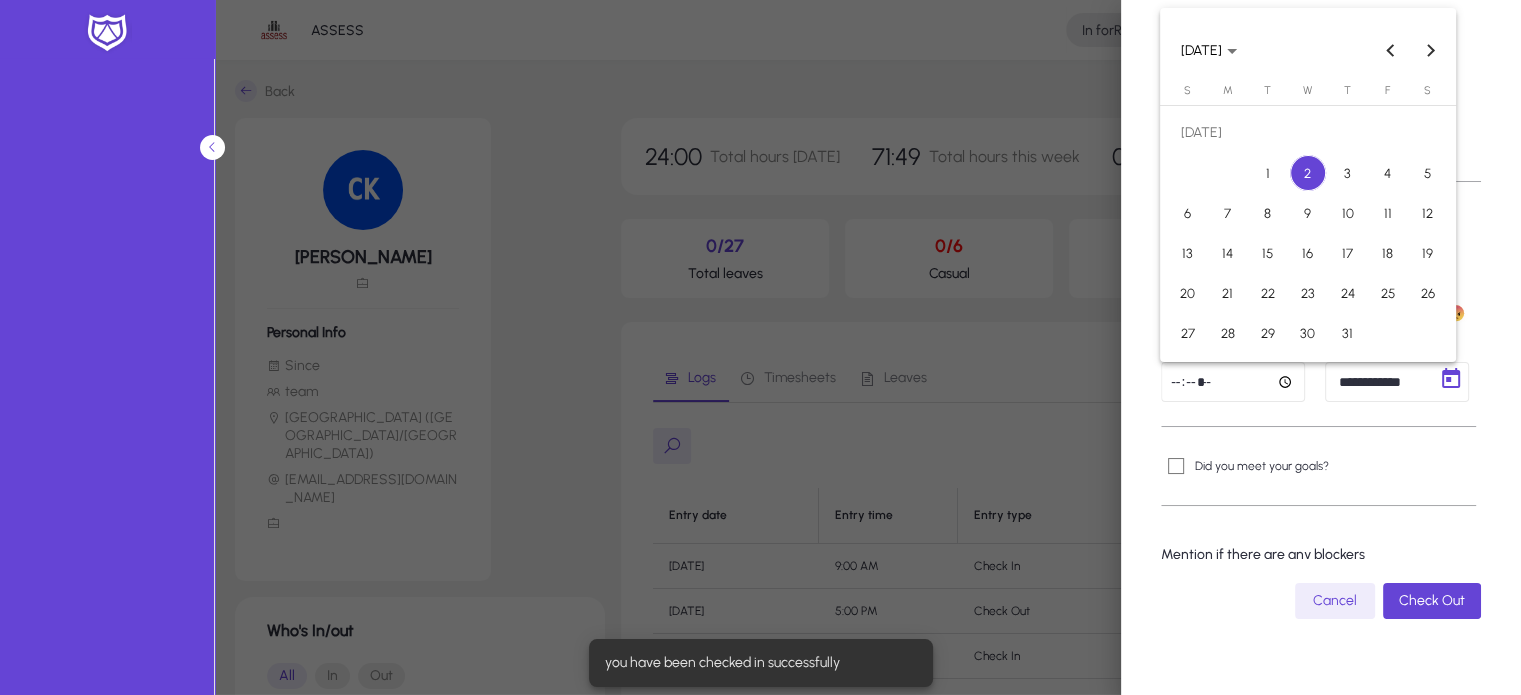 click on "**********" at bounding box center [760, 347] 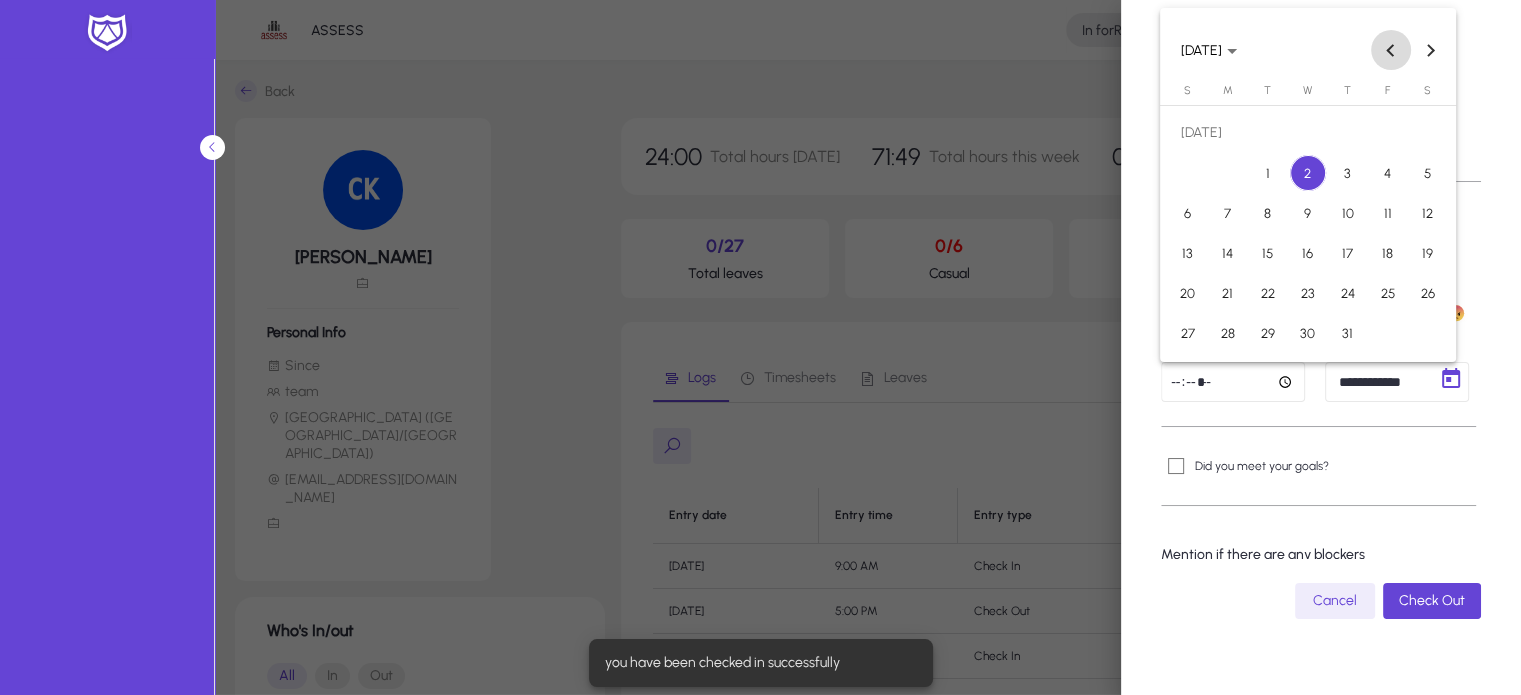 click at bounding box center (1391, 50) 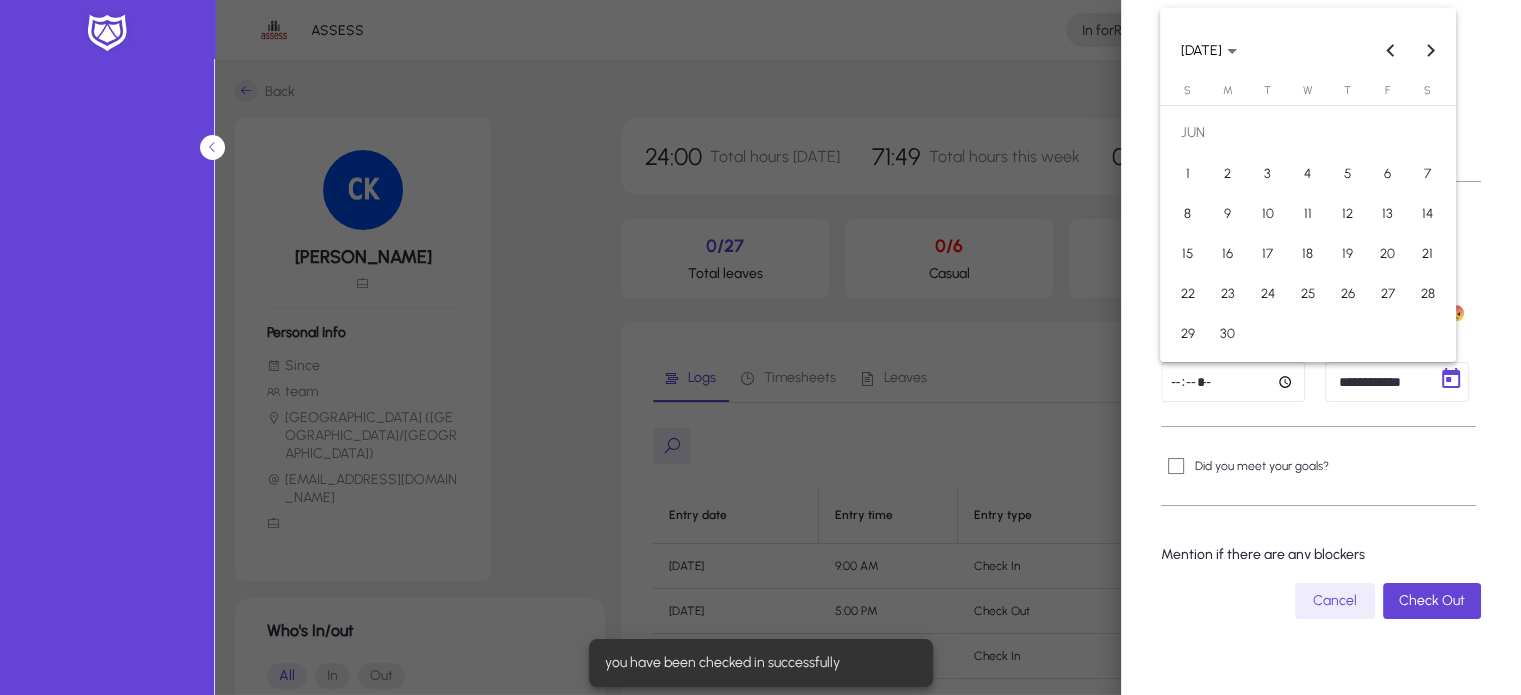 click on "30" at bounding box center [1228, 333] 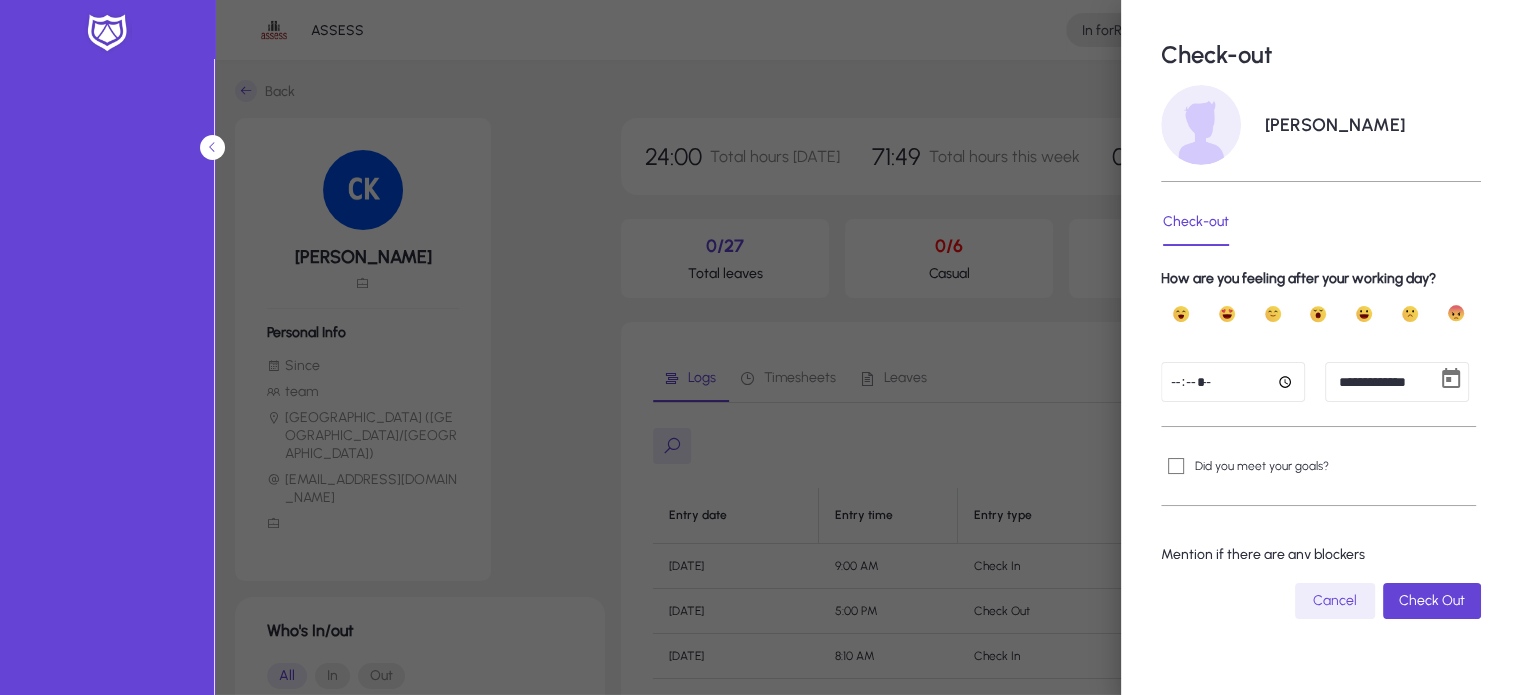 click on "*****" at bounding box center [1233, 382] 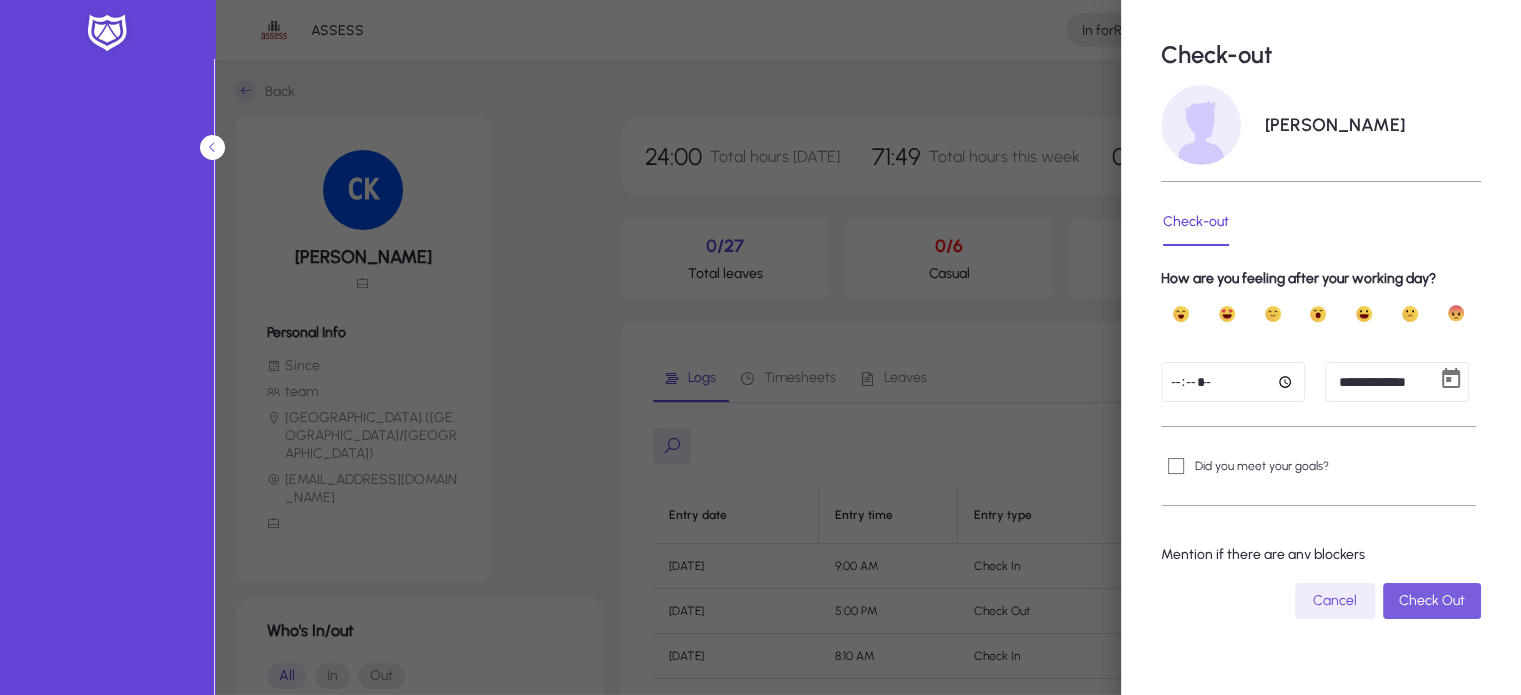 click on "Check Out" at bounding box center (1432, 600) 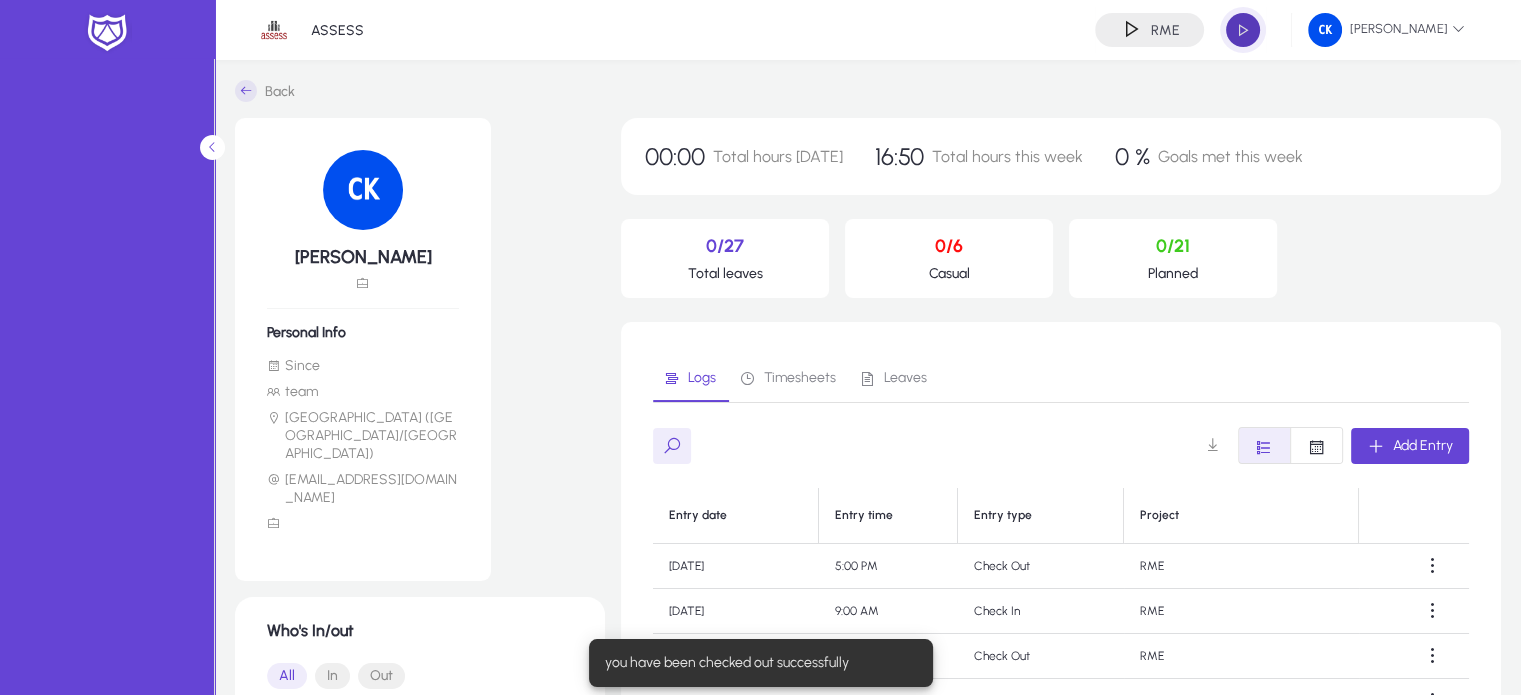click 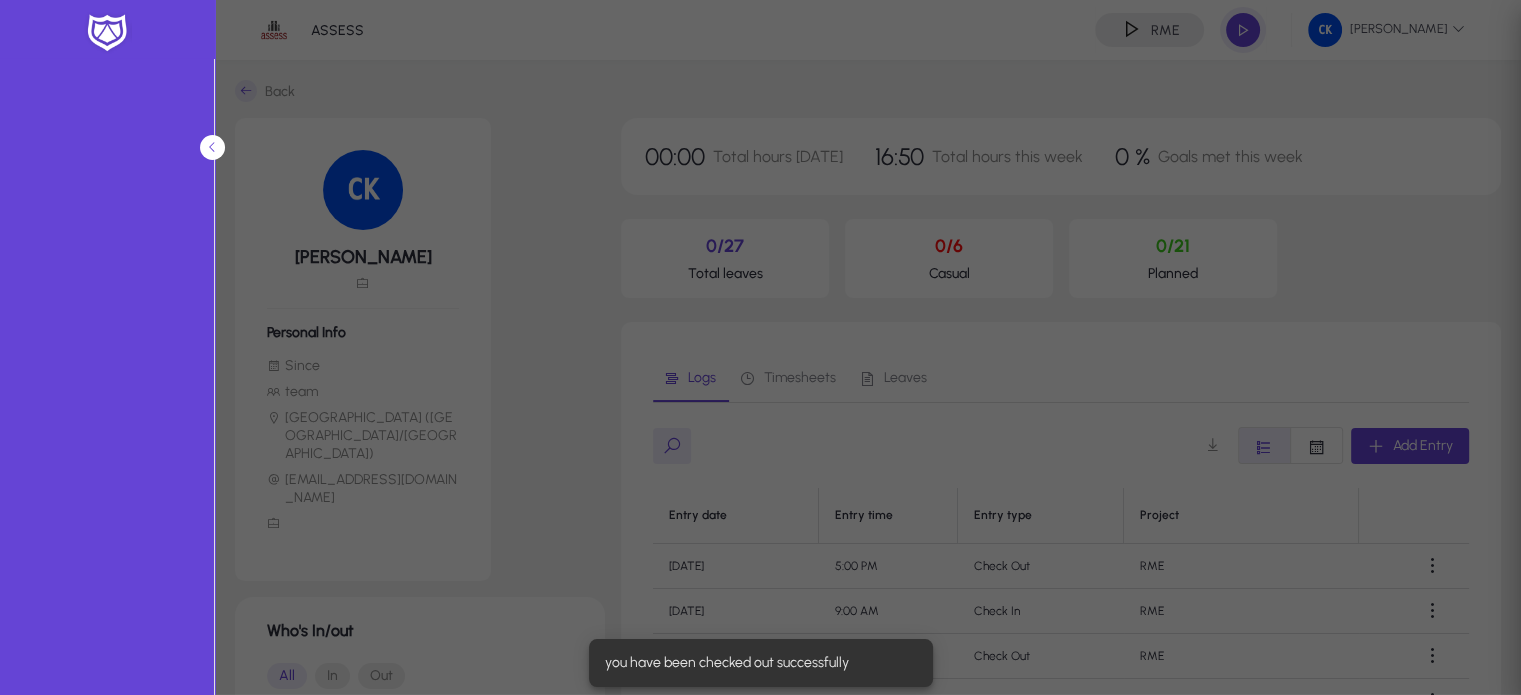type on "*****" 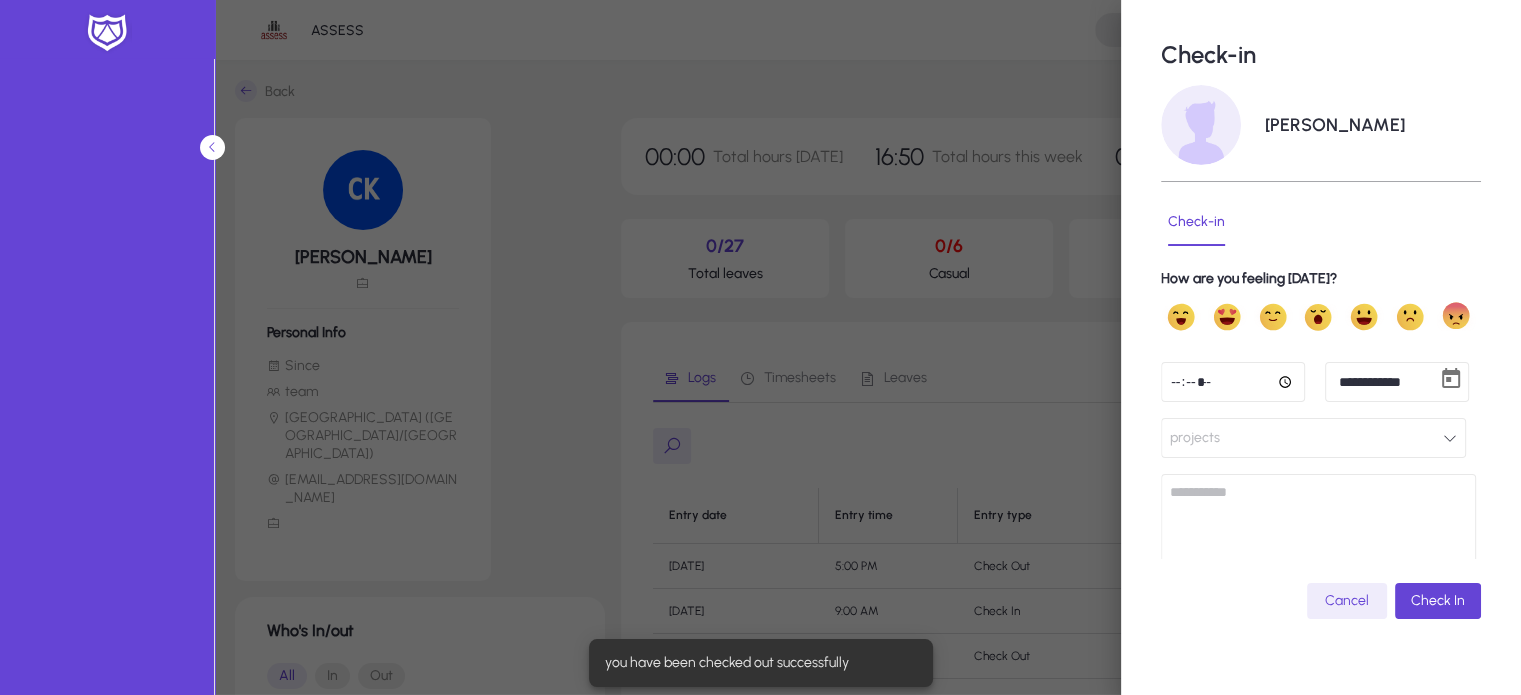 click on "*****" at bounding box center (1233, 382) 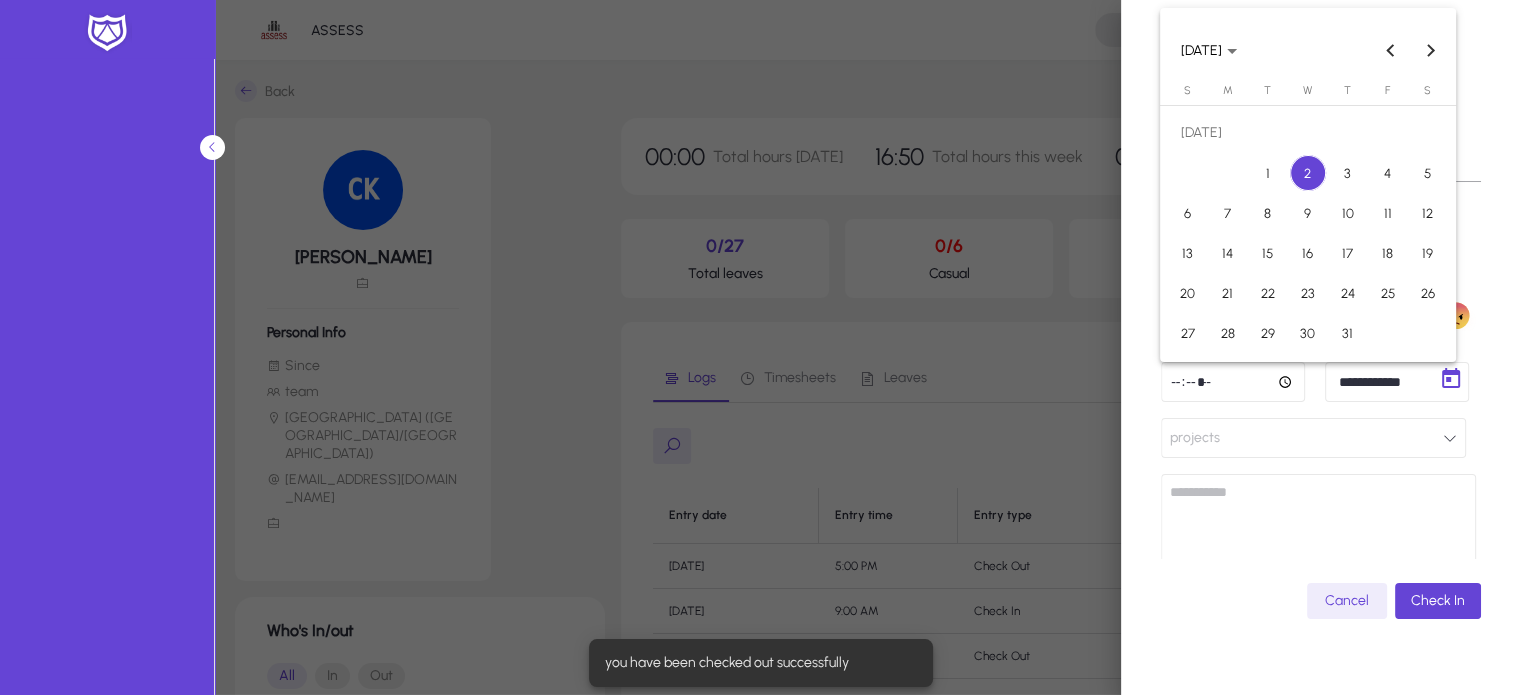click on "**********" at bounding box center [760, 347] 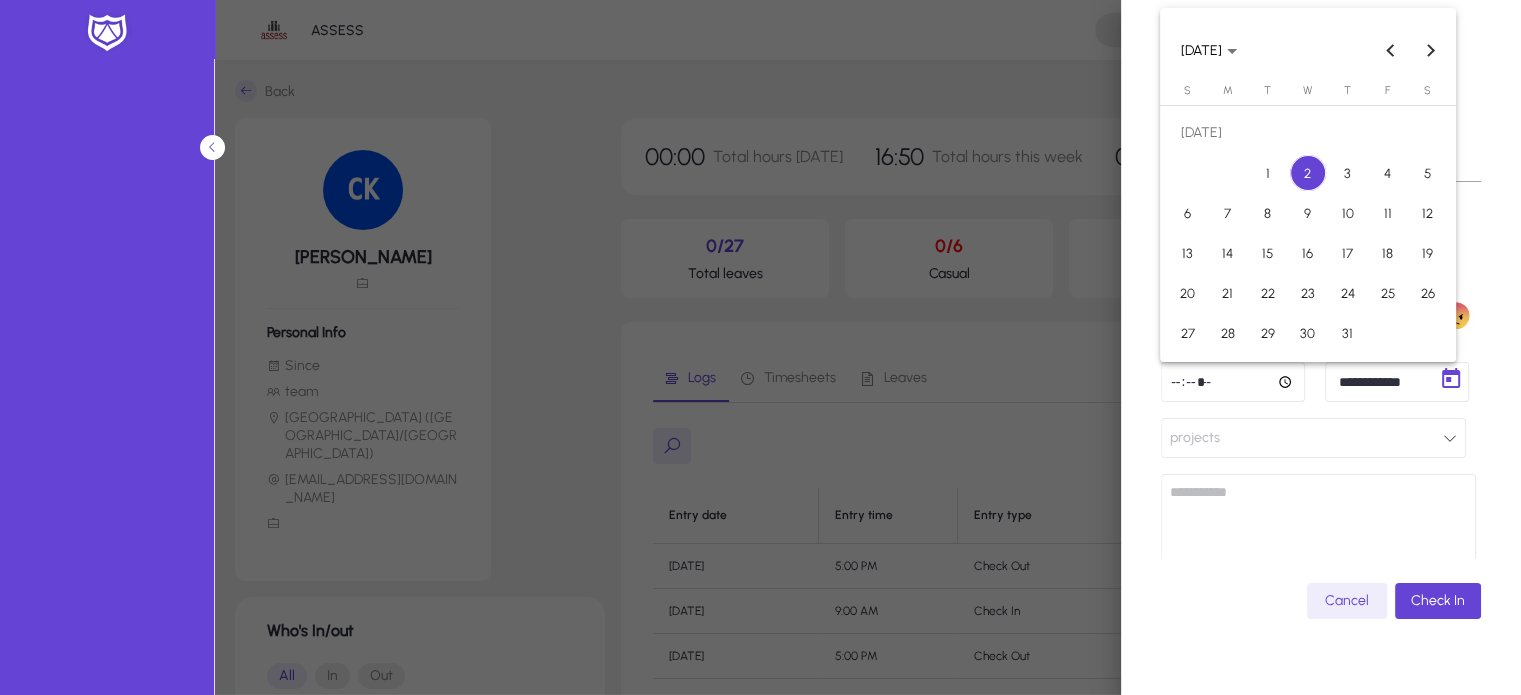 click on "1" at bounding box center (1268, 173) 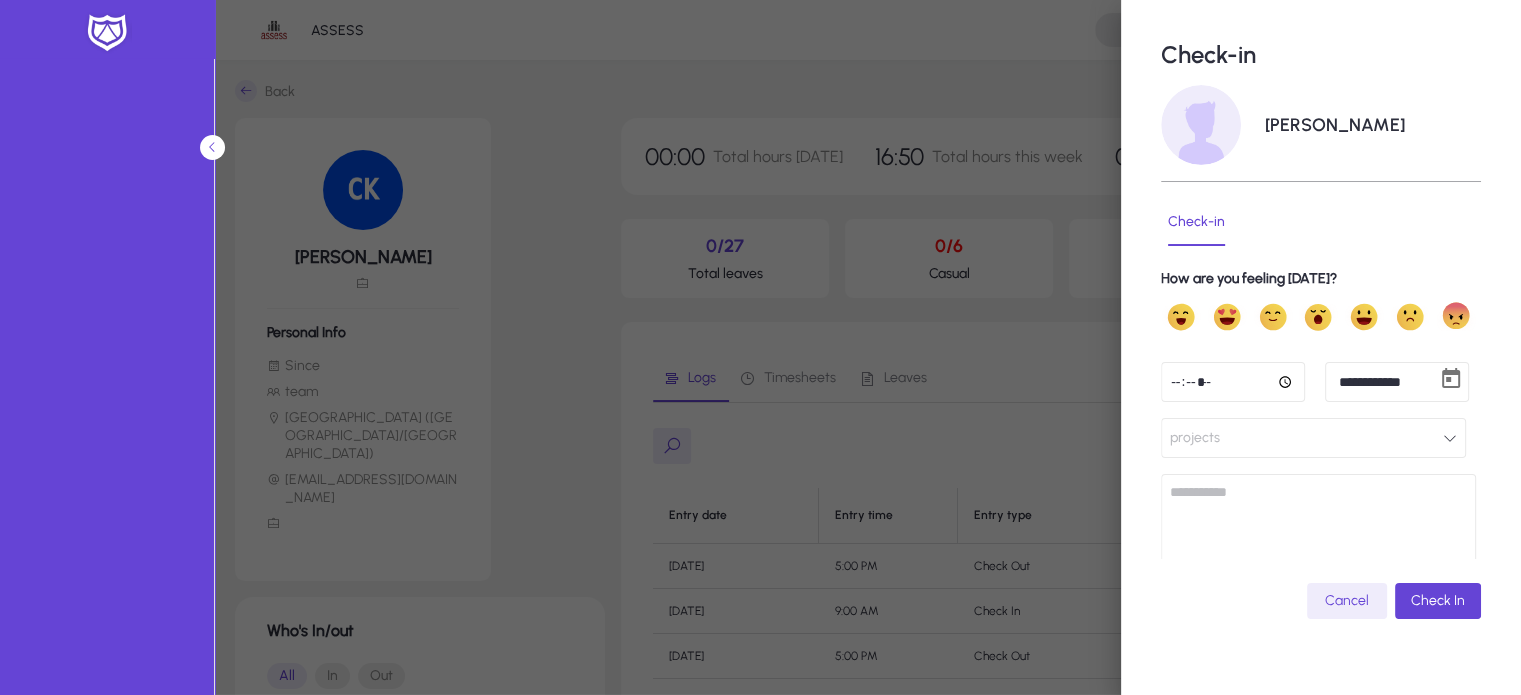 click on "projects" at bounding box center (1313, 438) 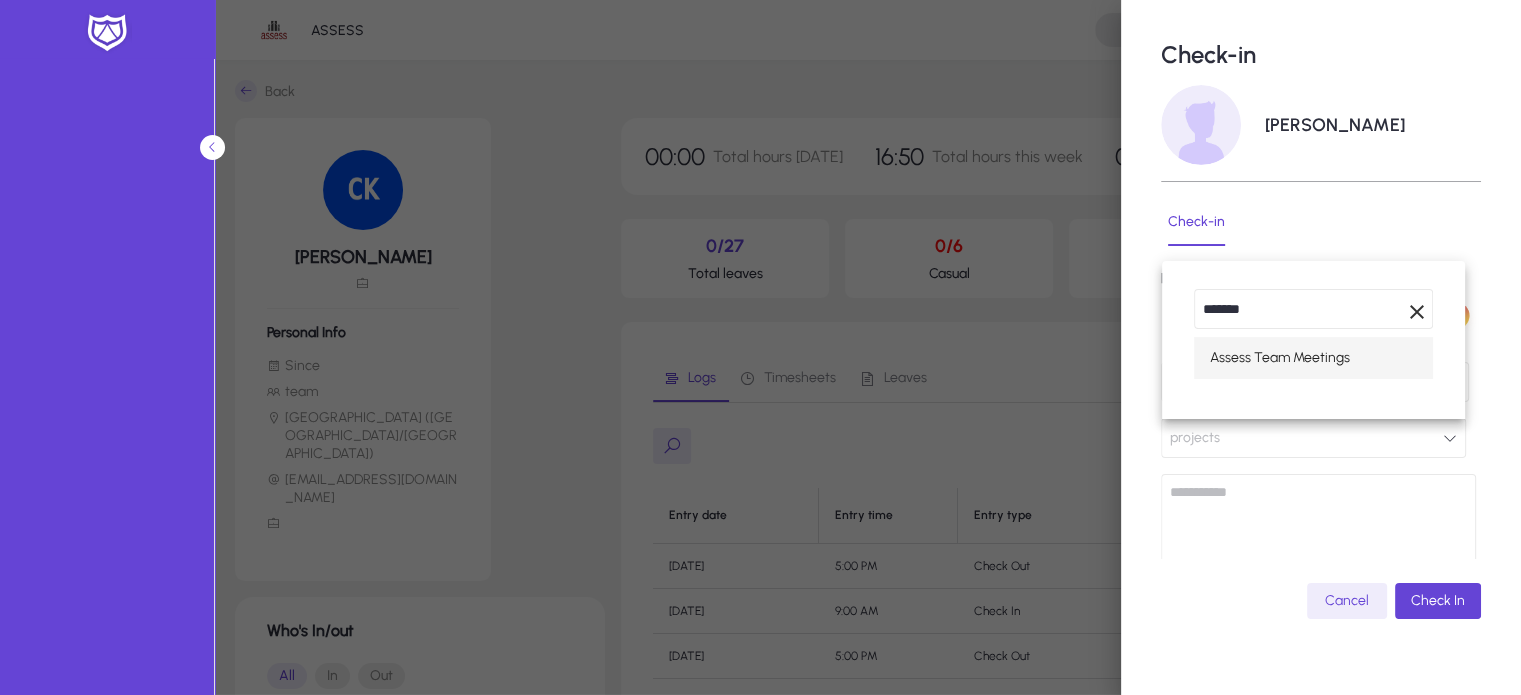 click on "*******" at bounding box center (1313, 309) 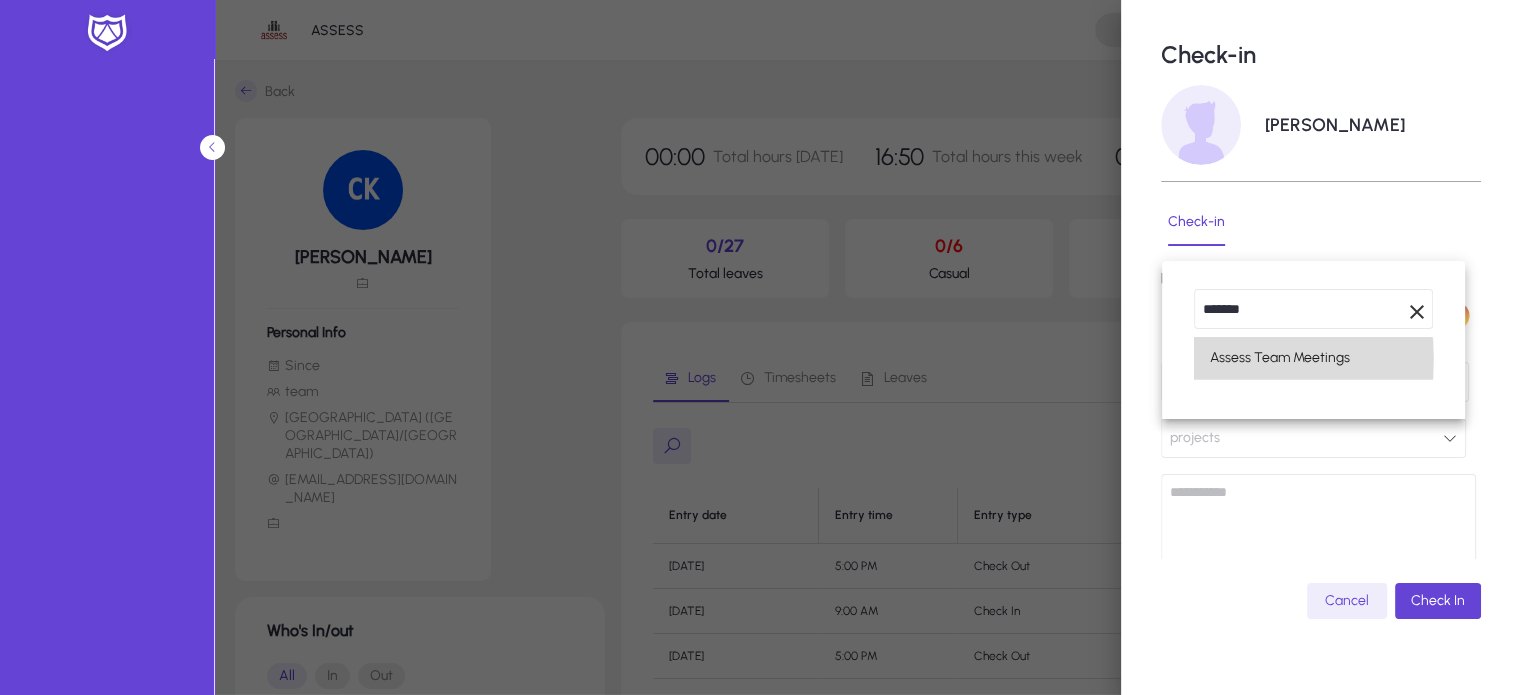 click on "Assess Team Meetings" at bounding box center [1280, 358] 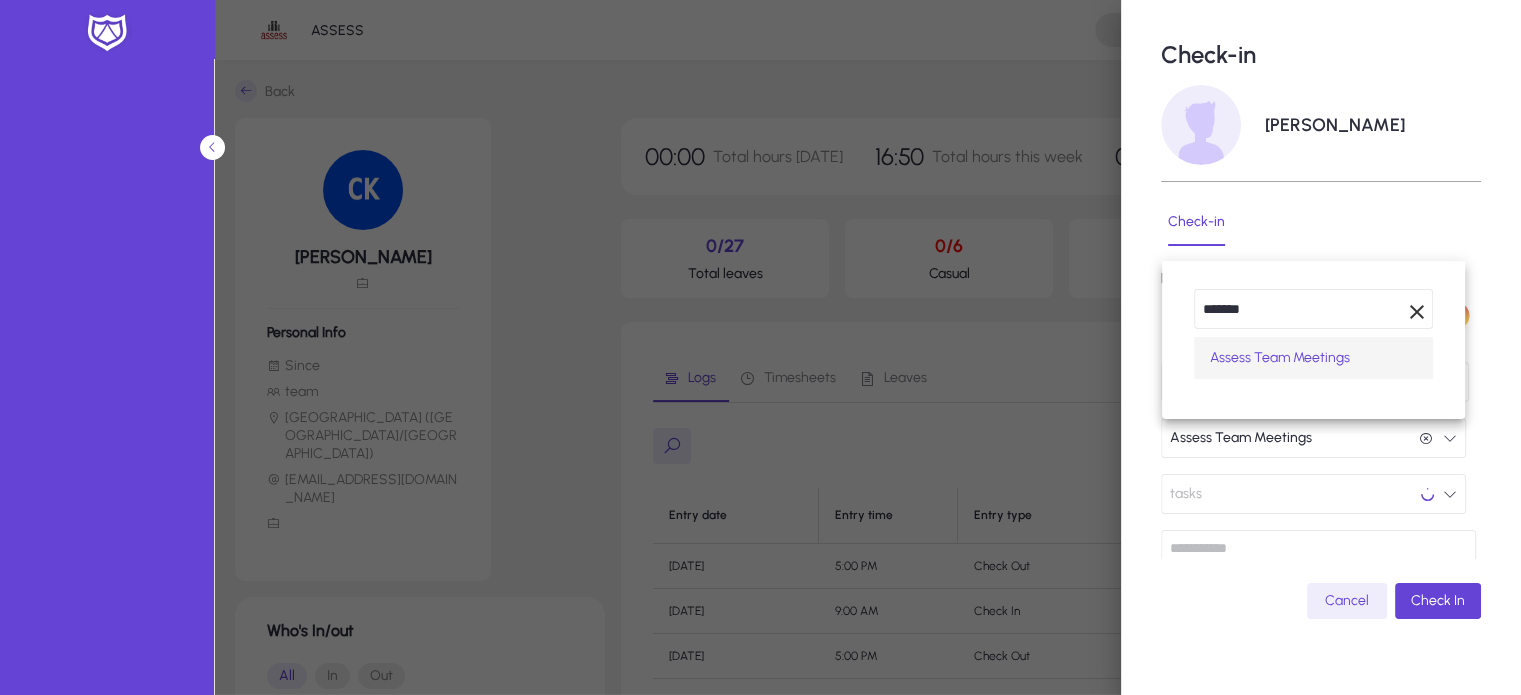 scroll, scrollTop: 0, scrollLeft: 0, axis: both 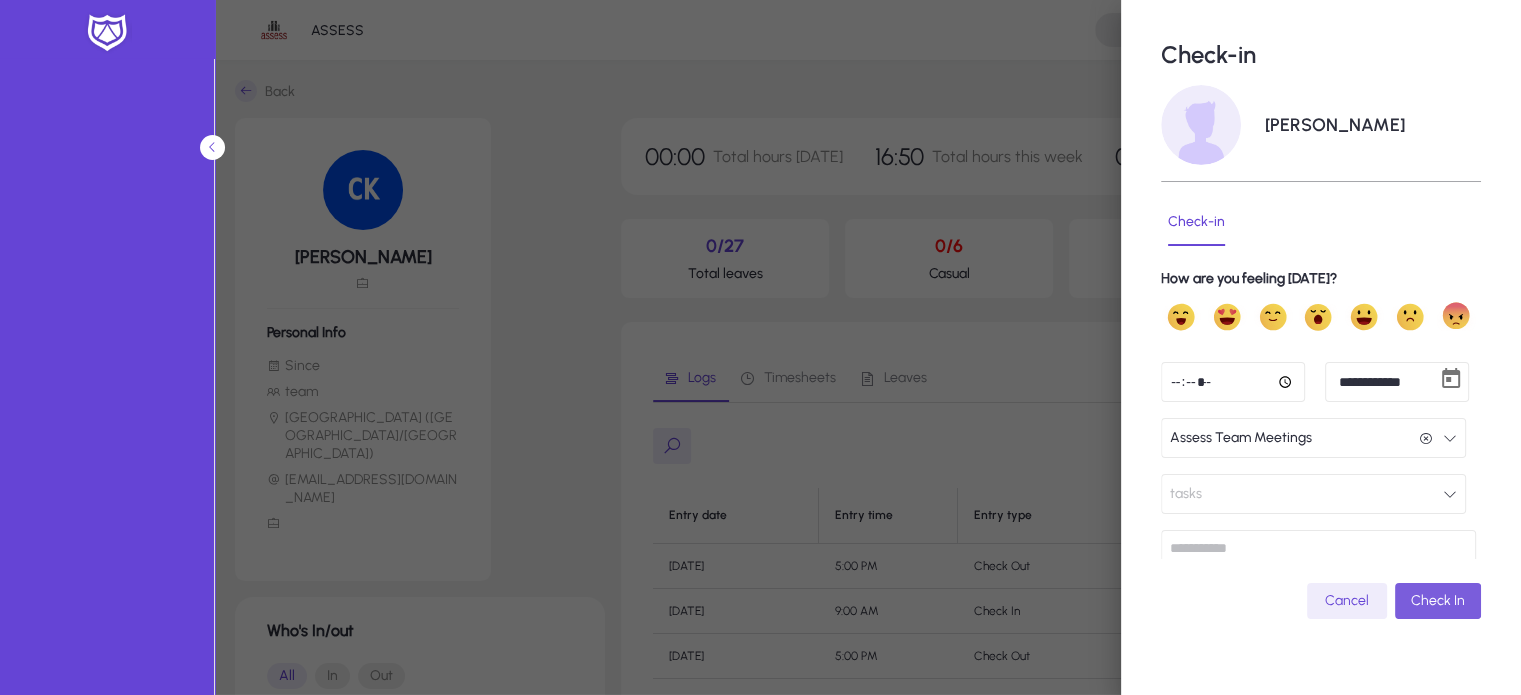 click at bounding box center [1438, 601] 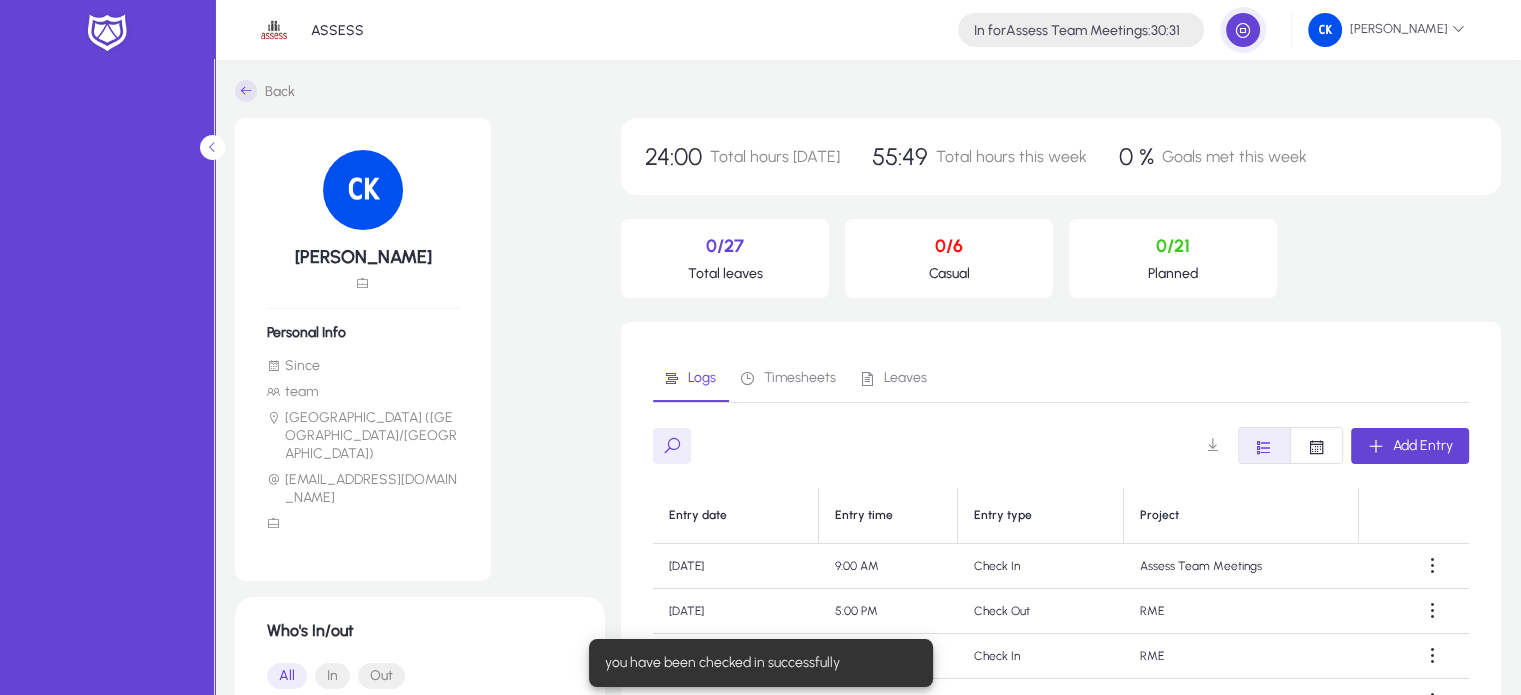 click 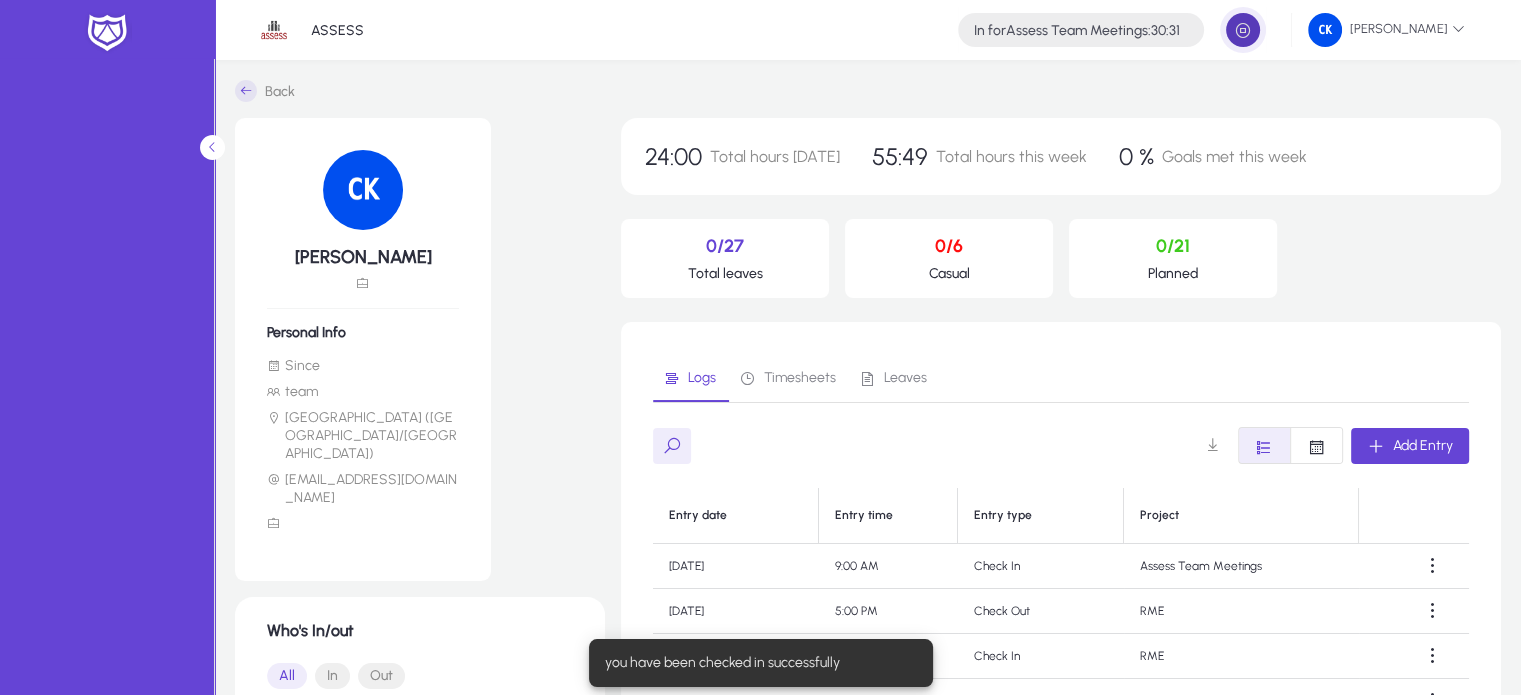 click 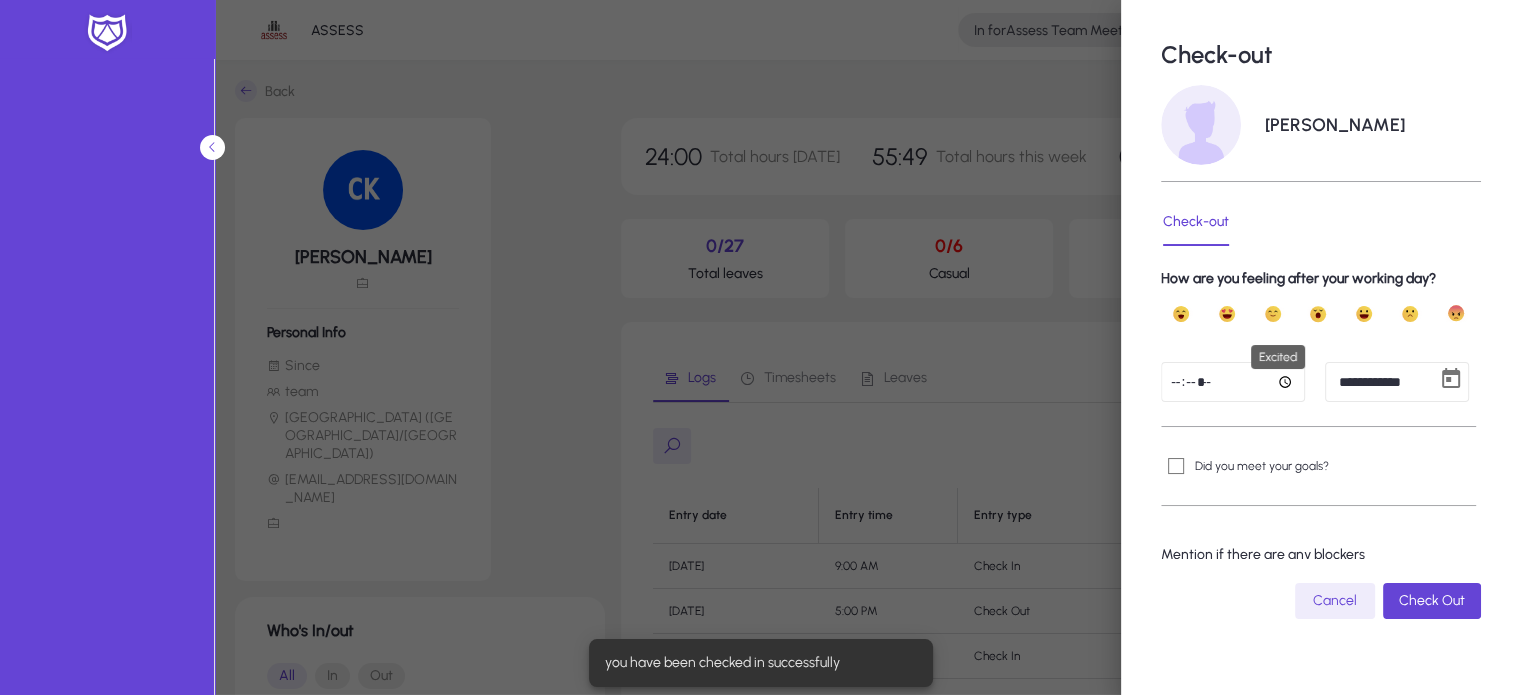 type on "*****" 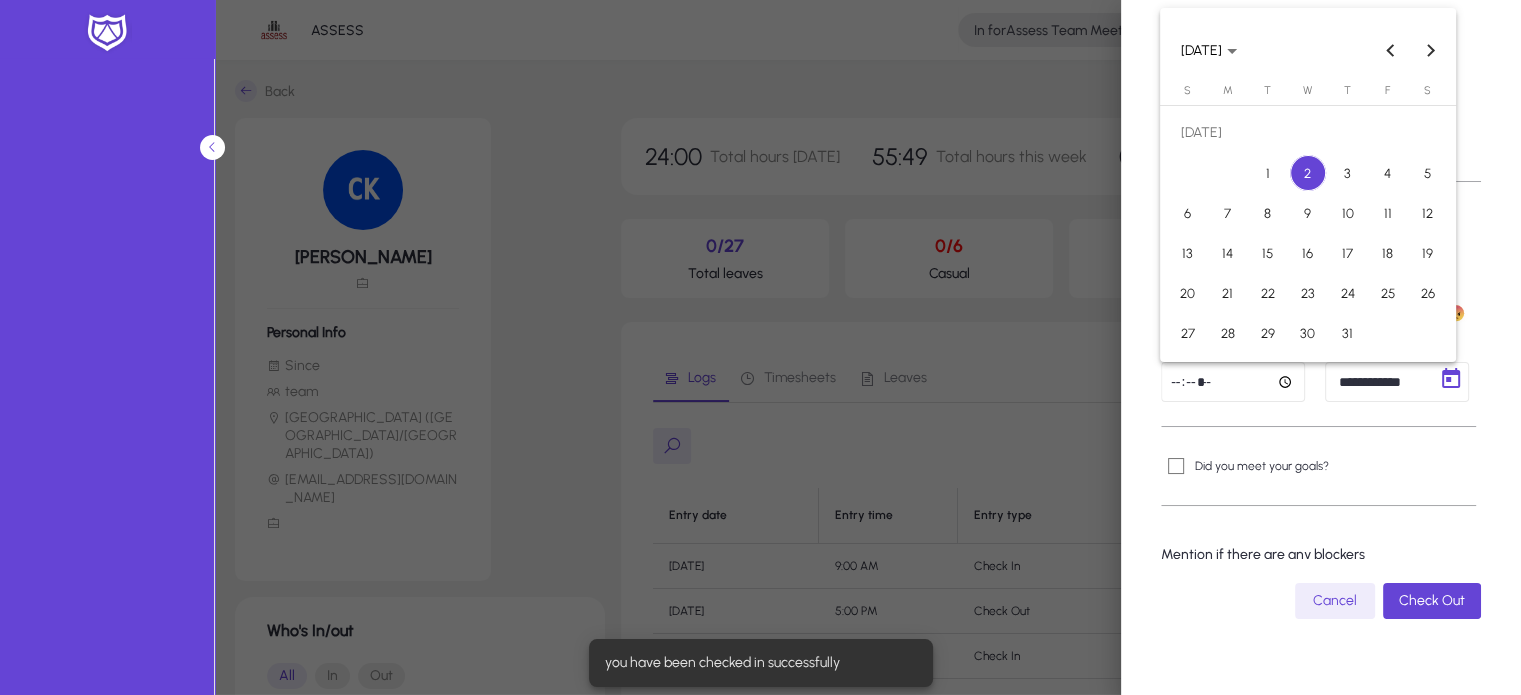 click on "**********" at bounding box center [760, 347] 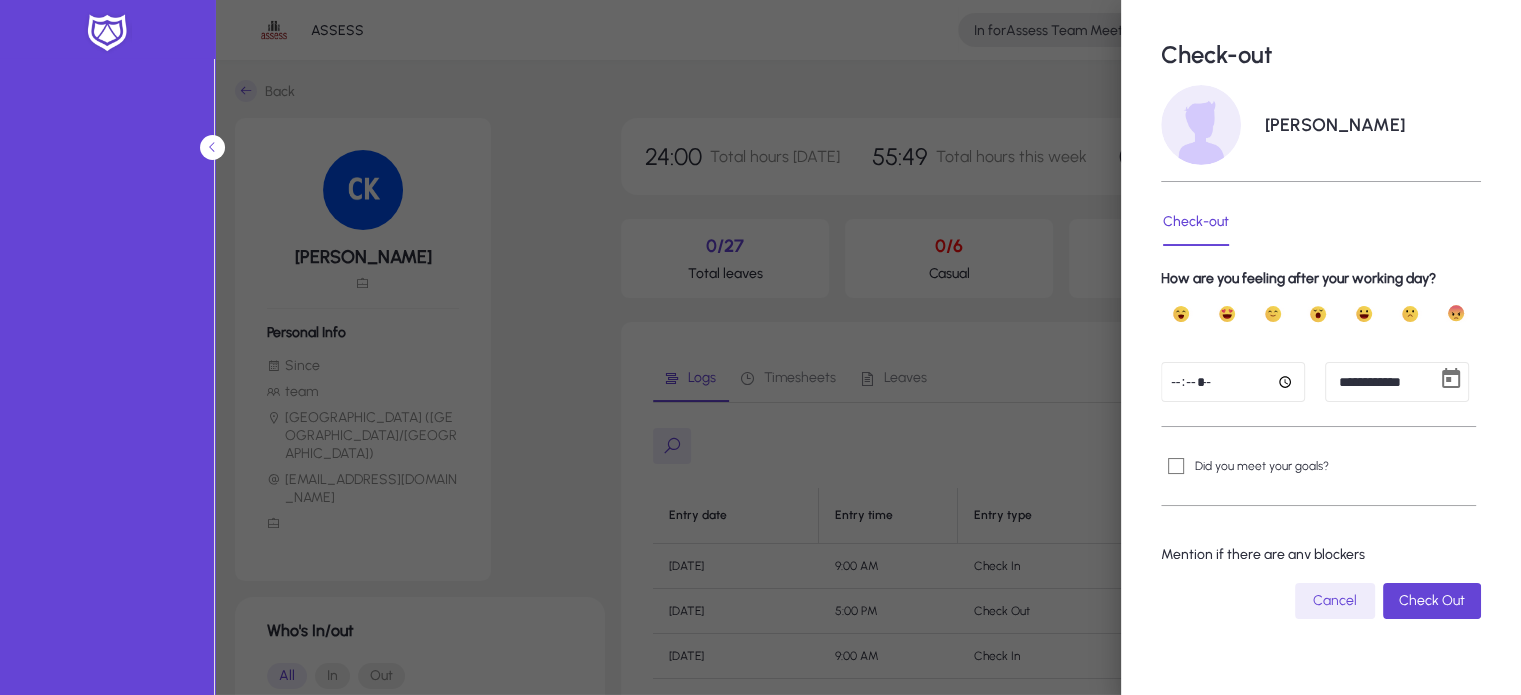click on "*****" at bounding box center (1233, 382) 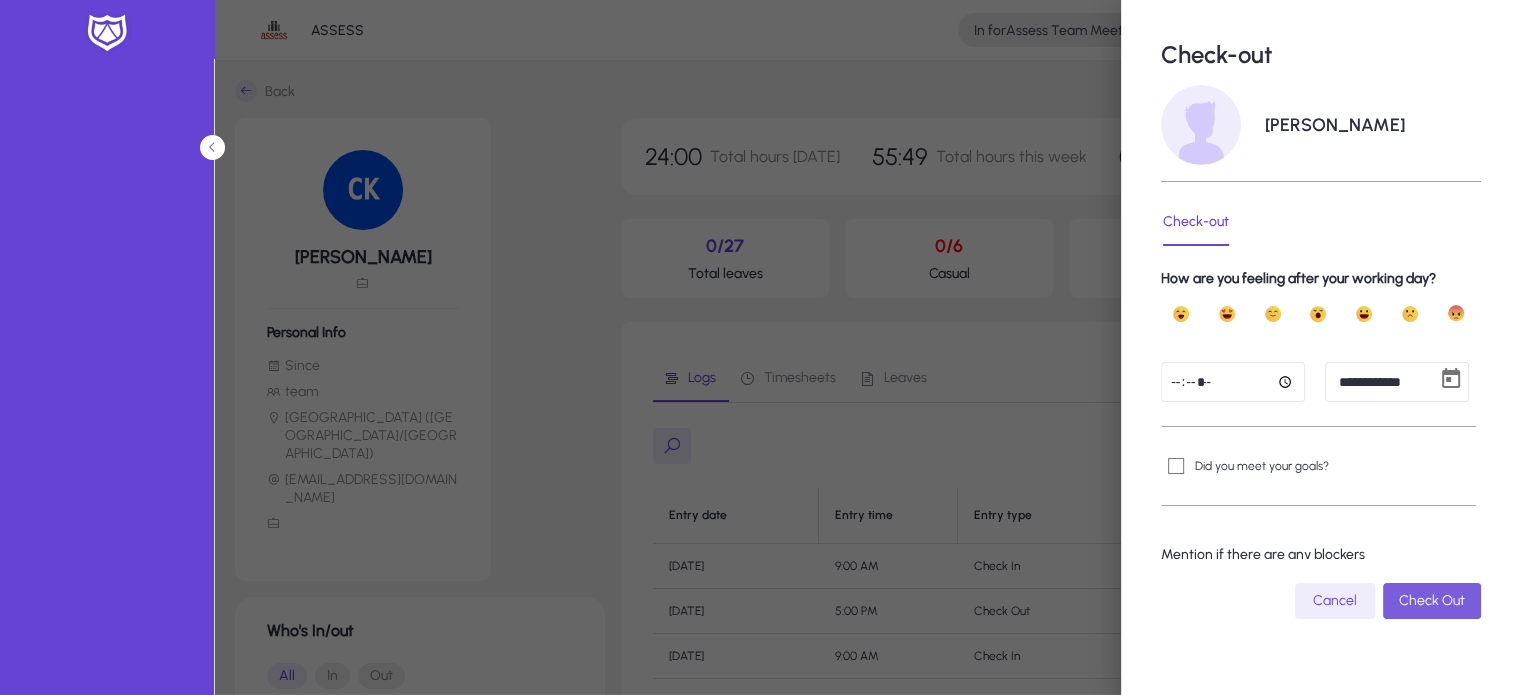 click on "Check Out" at bounding box center (1432, 600) 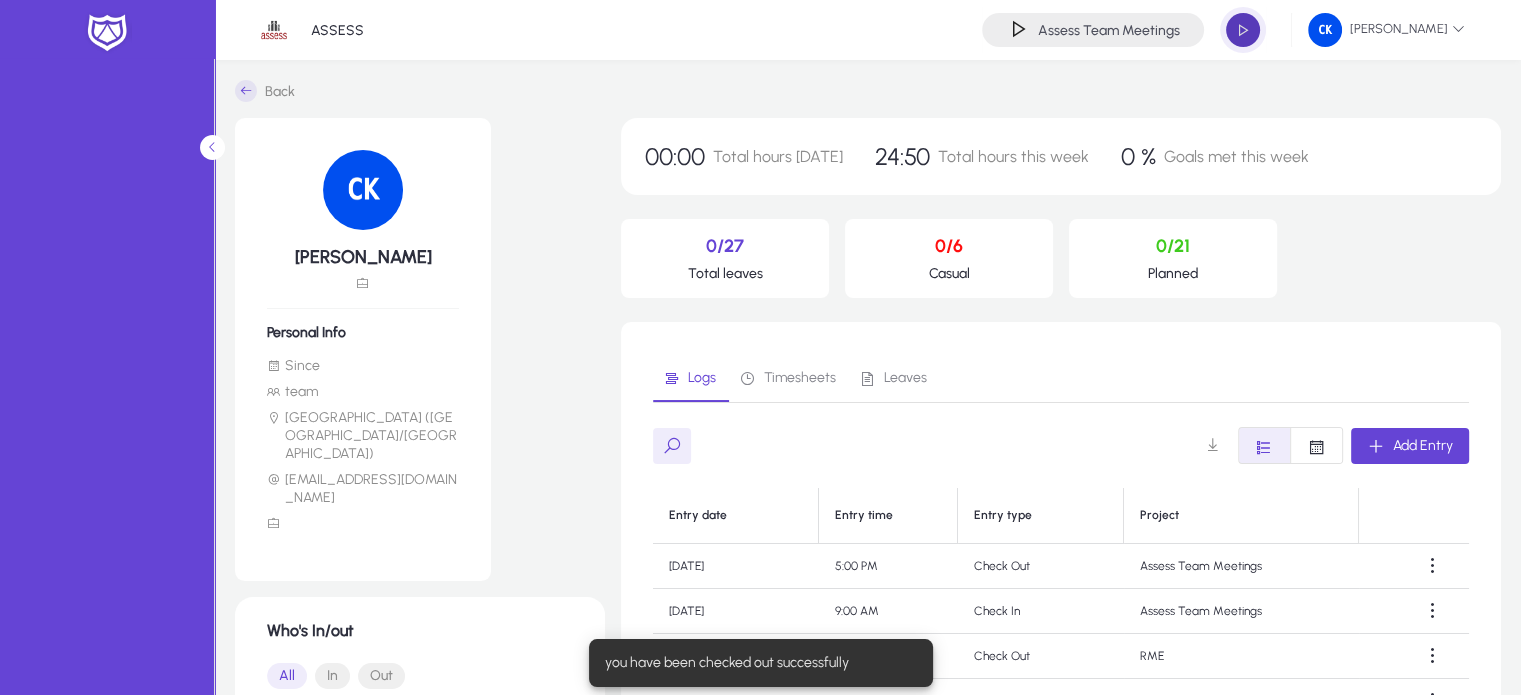 click 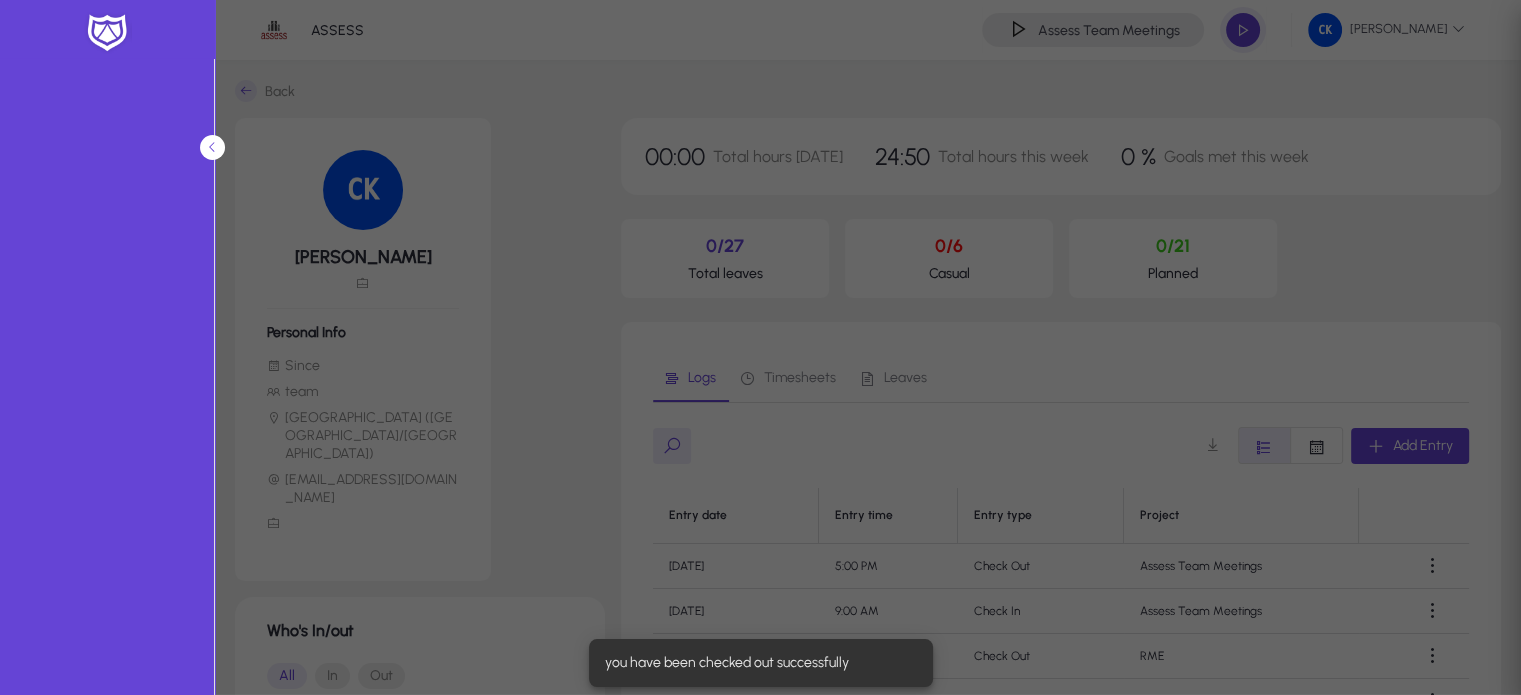 type on "*****" 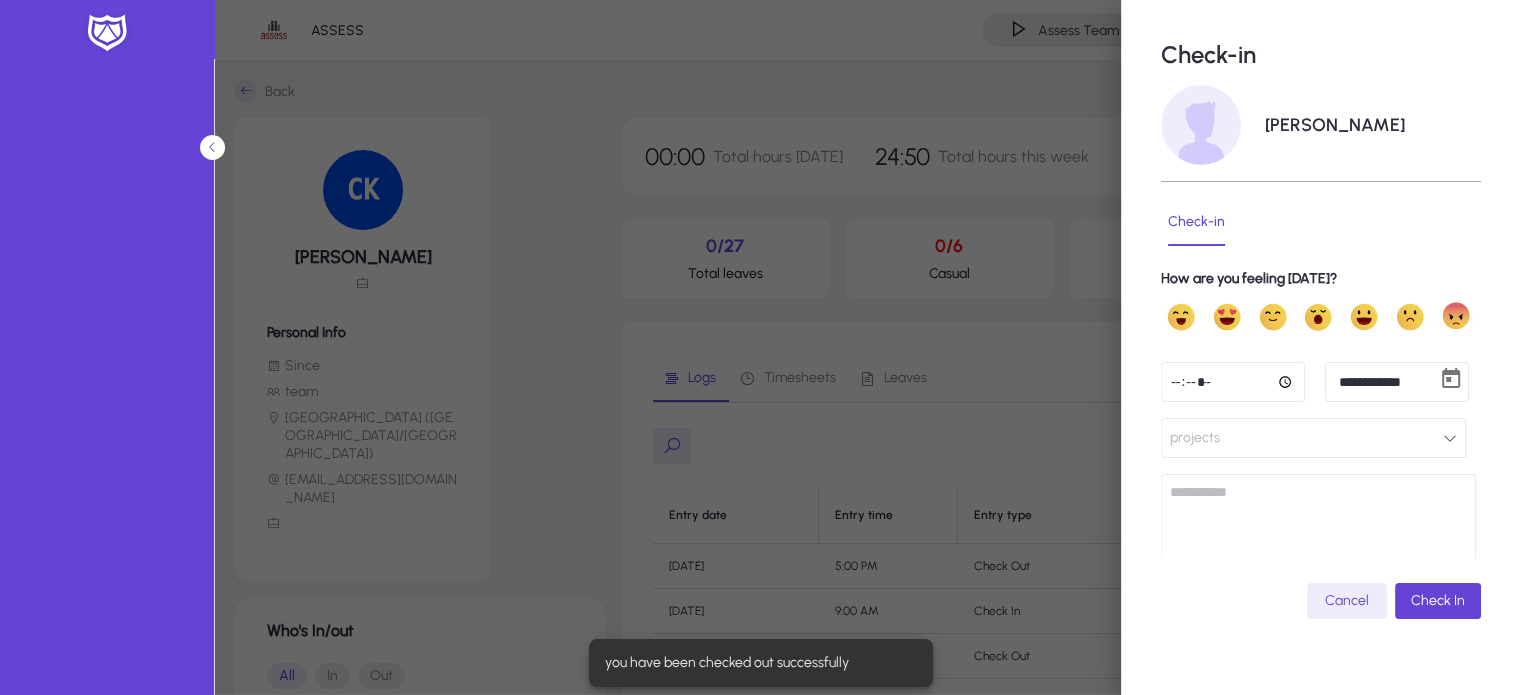 click on "*****" at bounding box center [1233, 382] 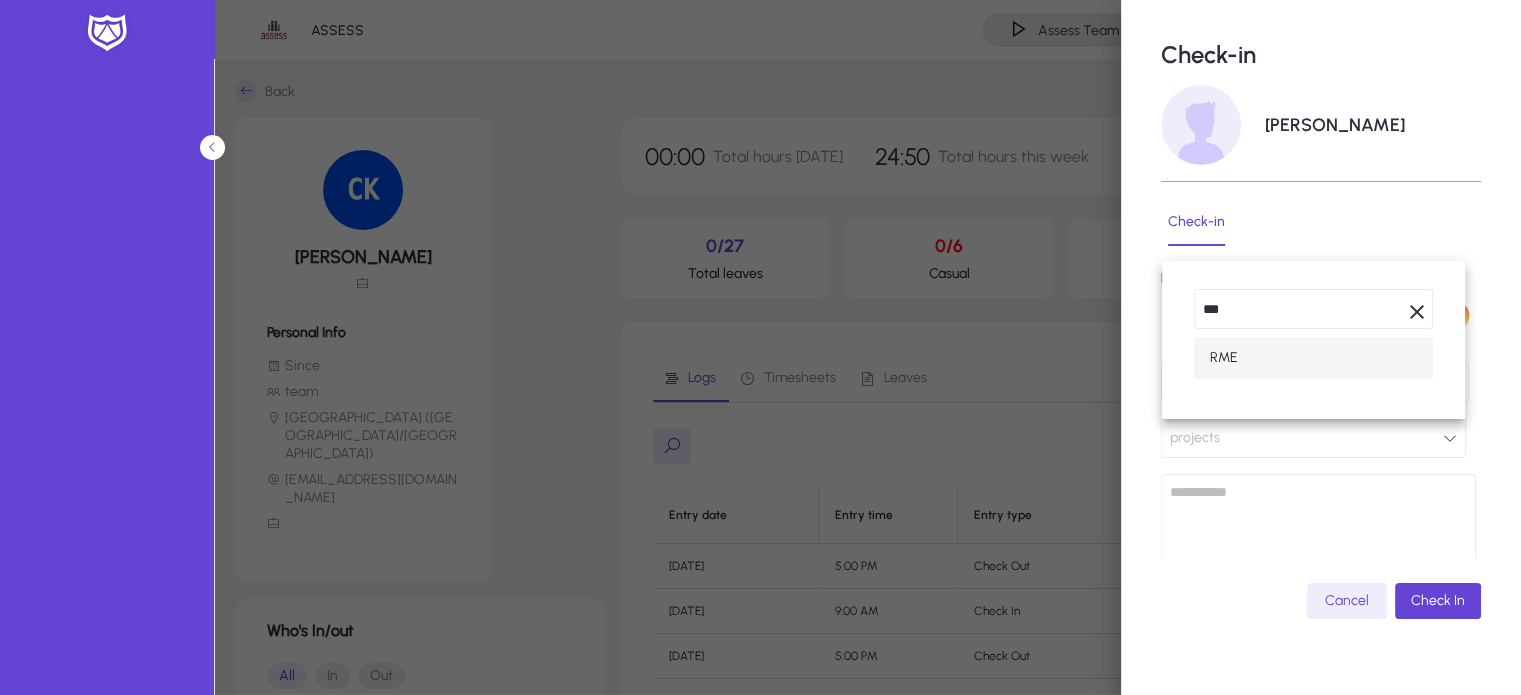type on "***" 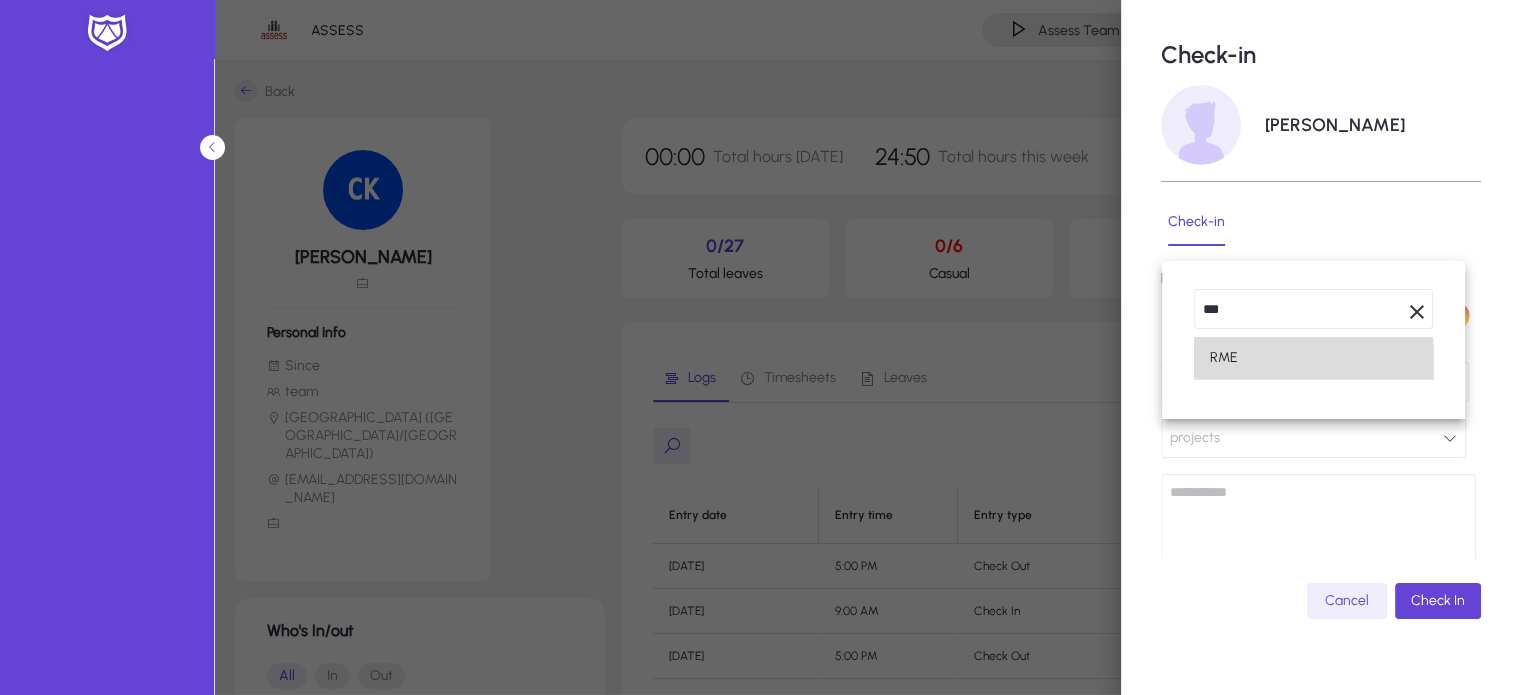 click on "RME" at bounding box center (1313, 358) 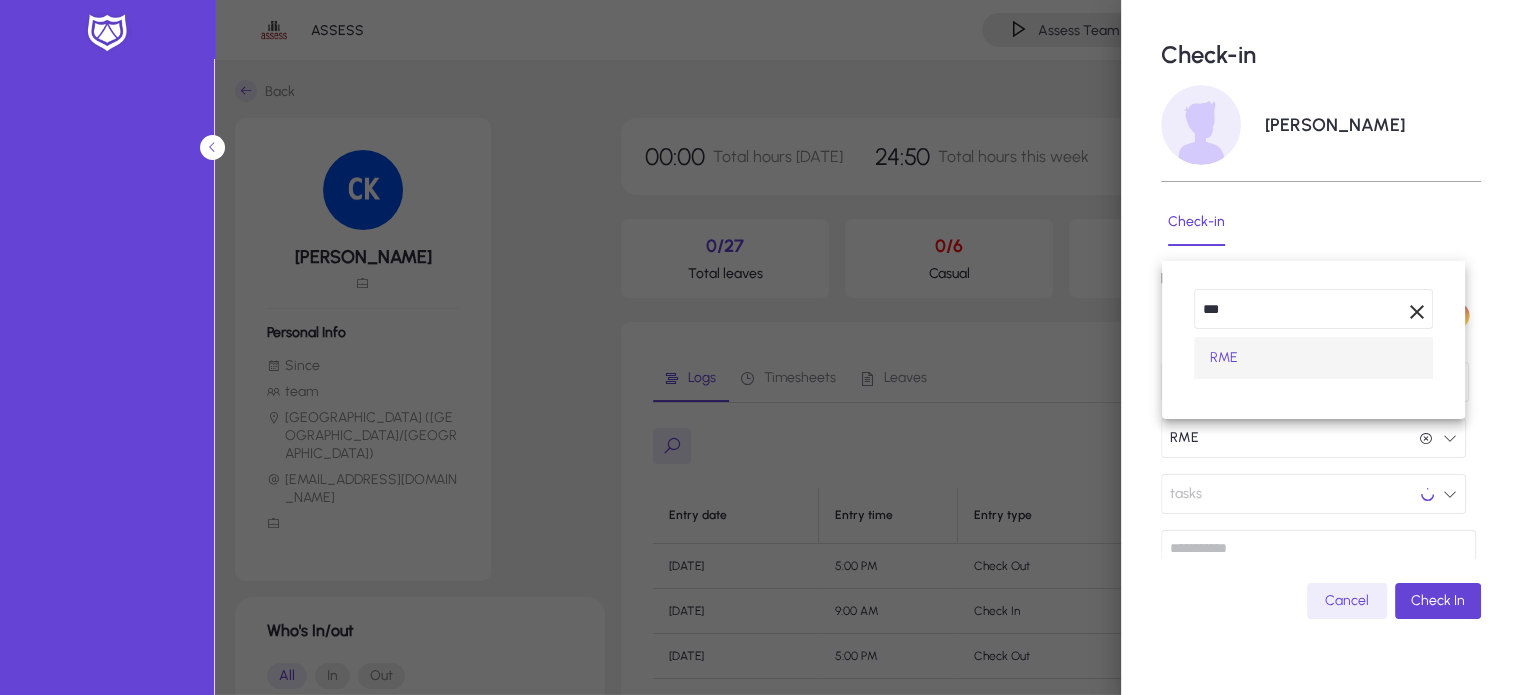 scroll, scrollTop: 0, scrollLeft: 0, axis: both 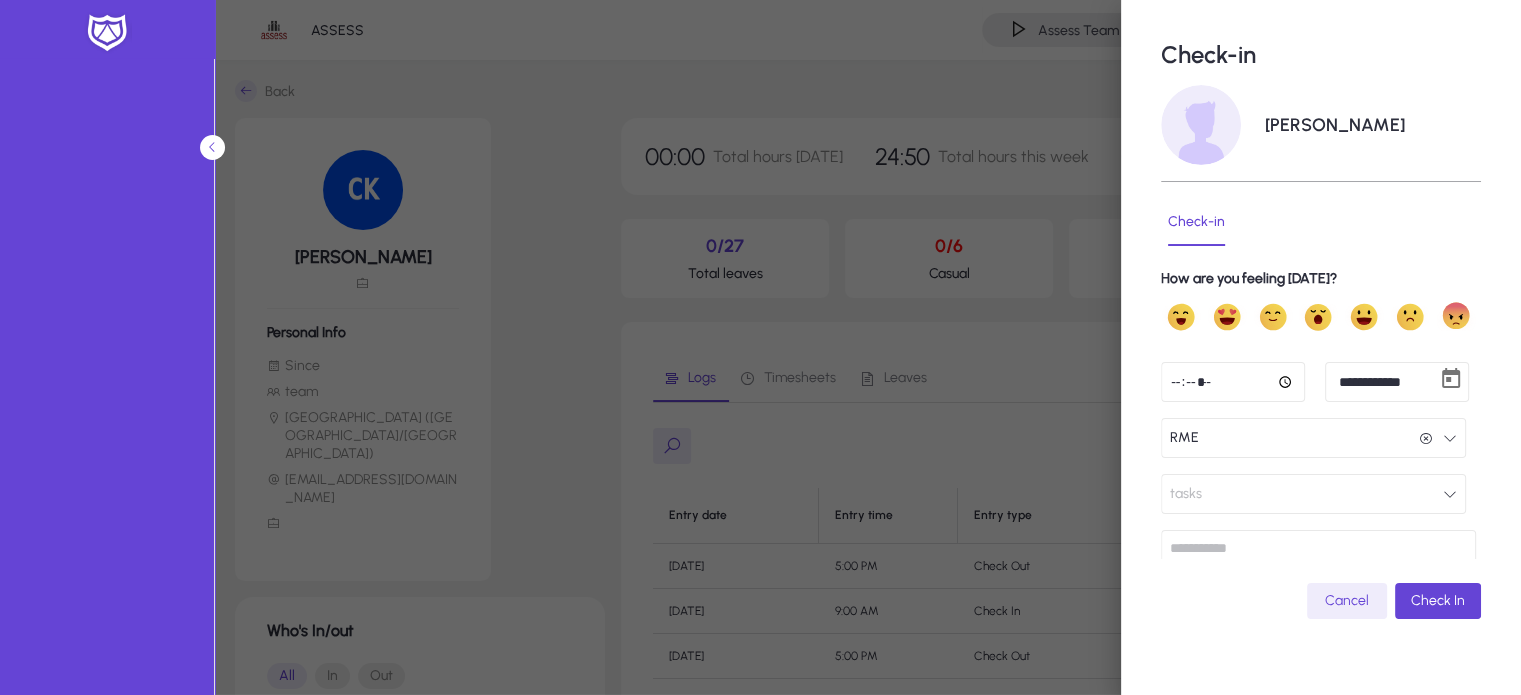 click on "*****" at bounding box center [1233, 382] 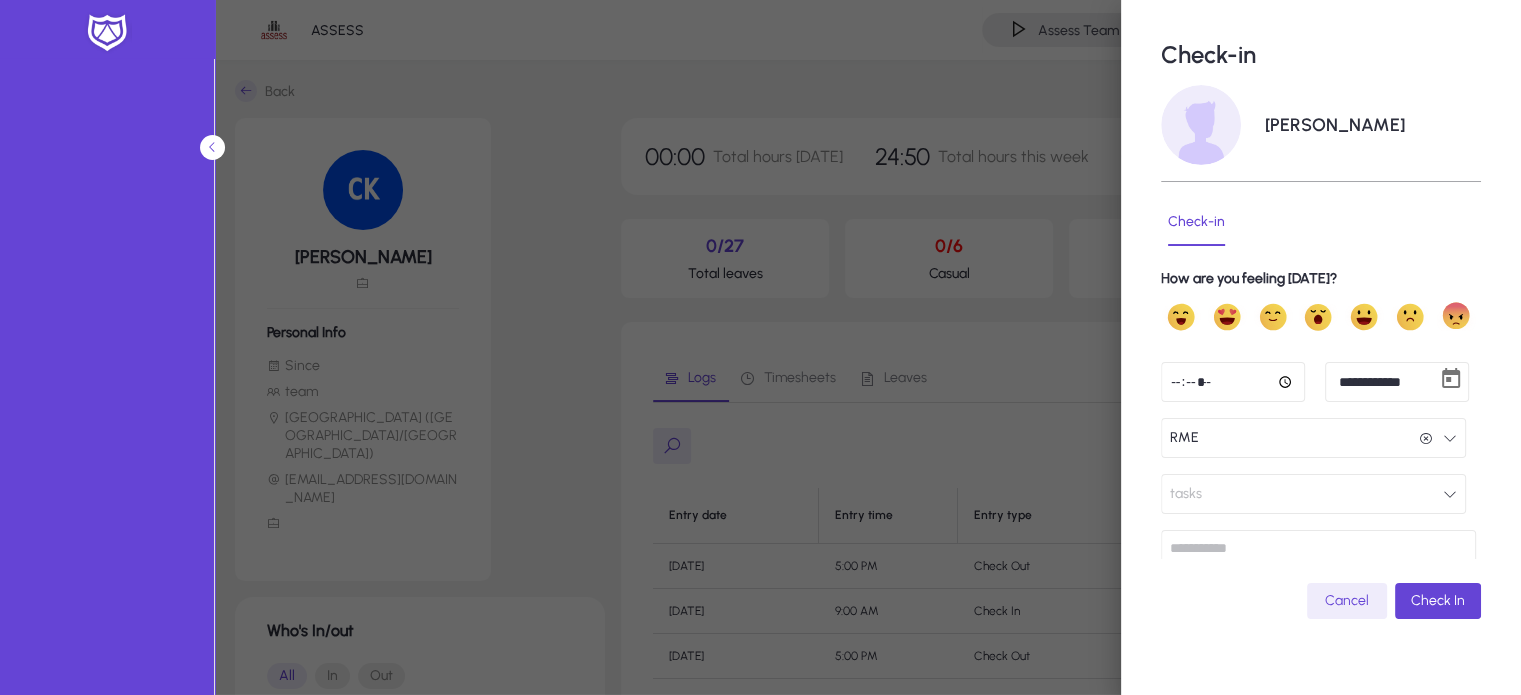 click on "**********" 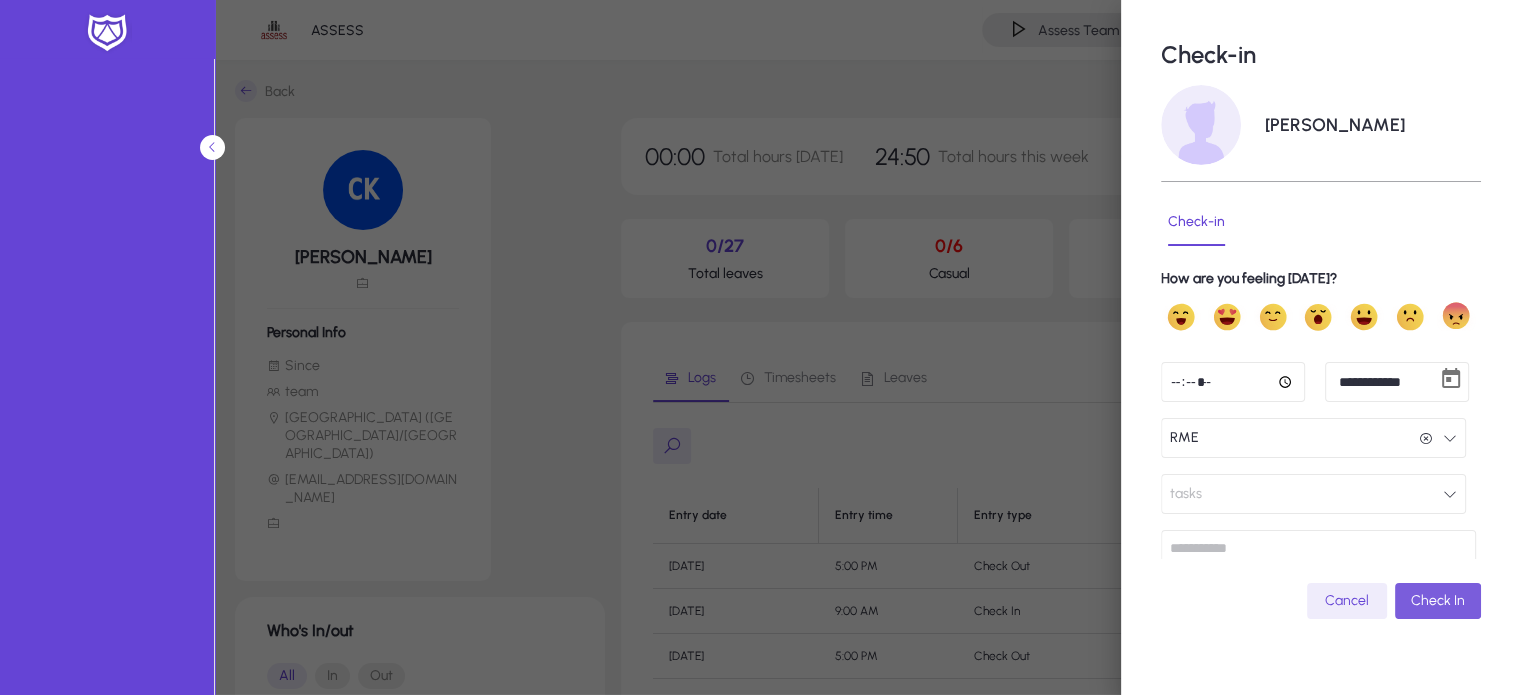 click on "Check In" at bounding box center (1438, 600) 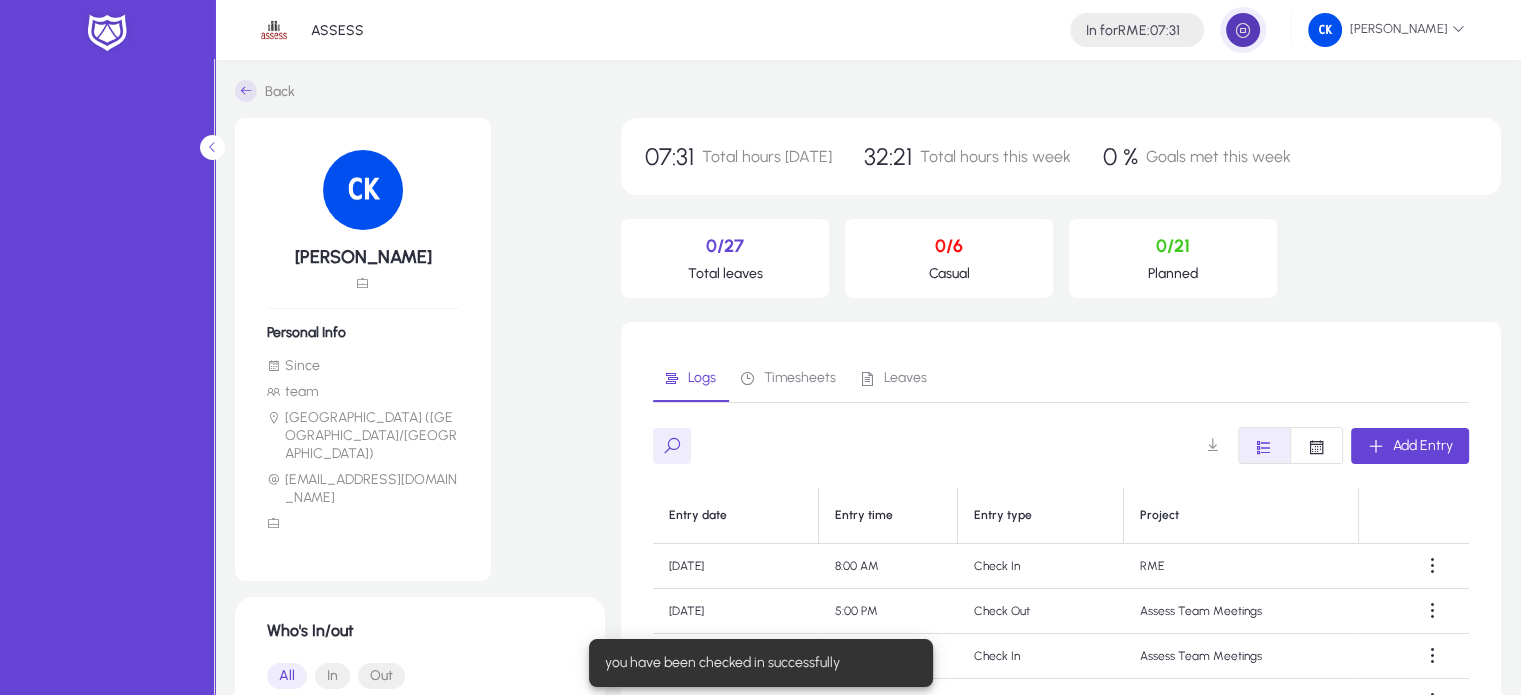 click 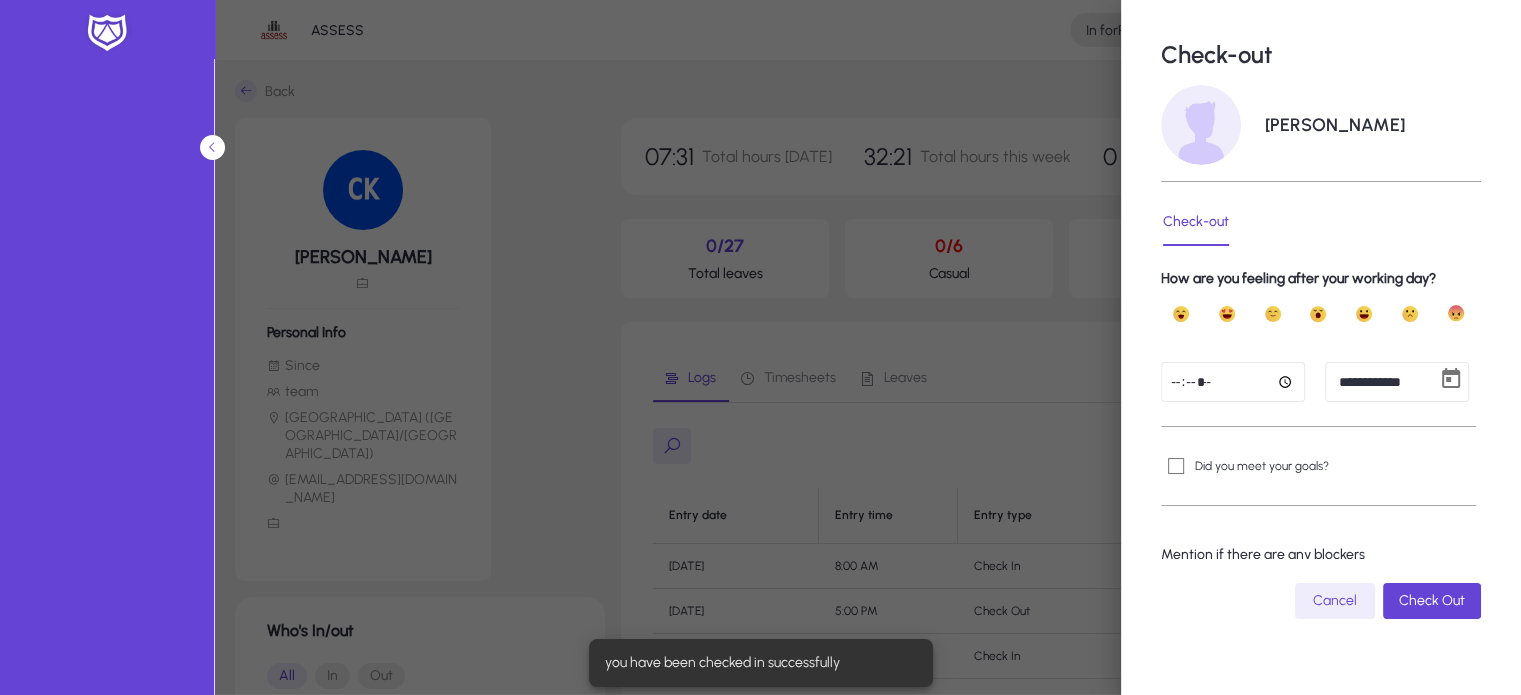 type on "*****" 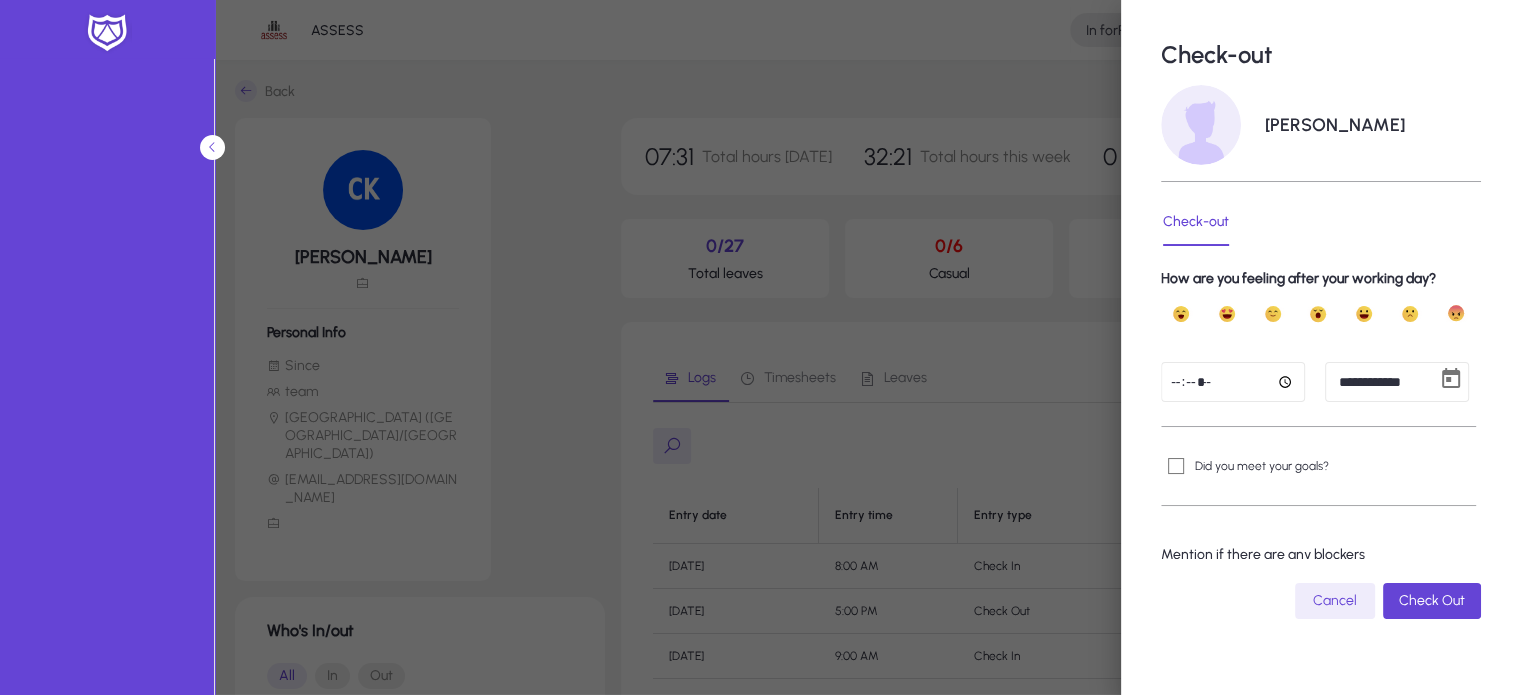 click 